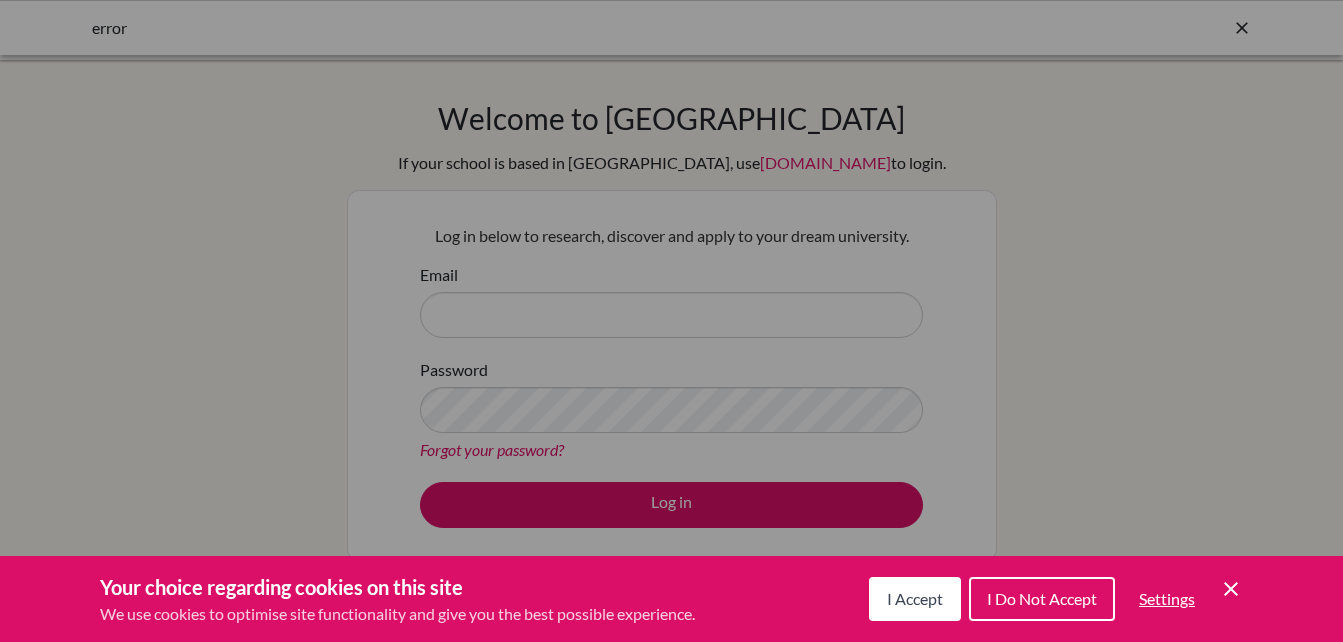 scroll, scrollTop: 0, scrollLeft: 0, axis: both 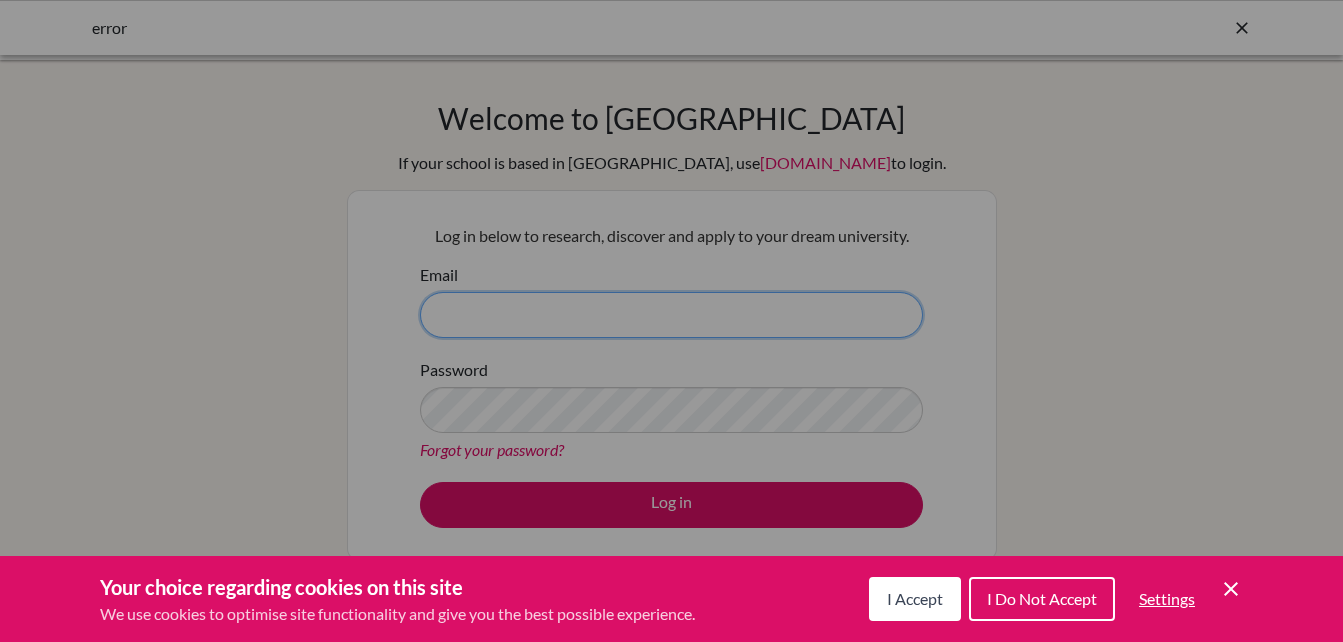 type 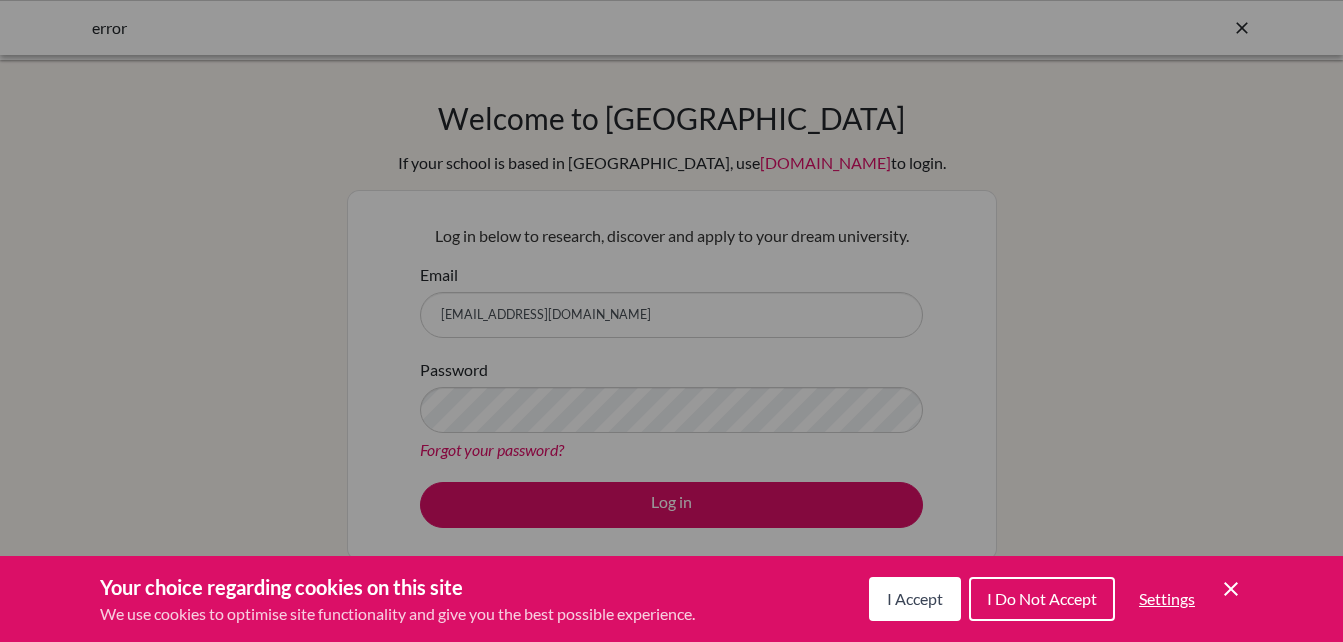 click on "I Do Not Accept" at bounding box center (1042, 598) 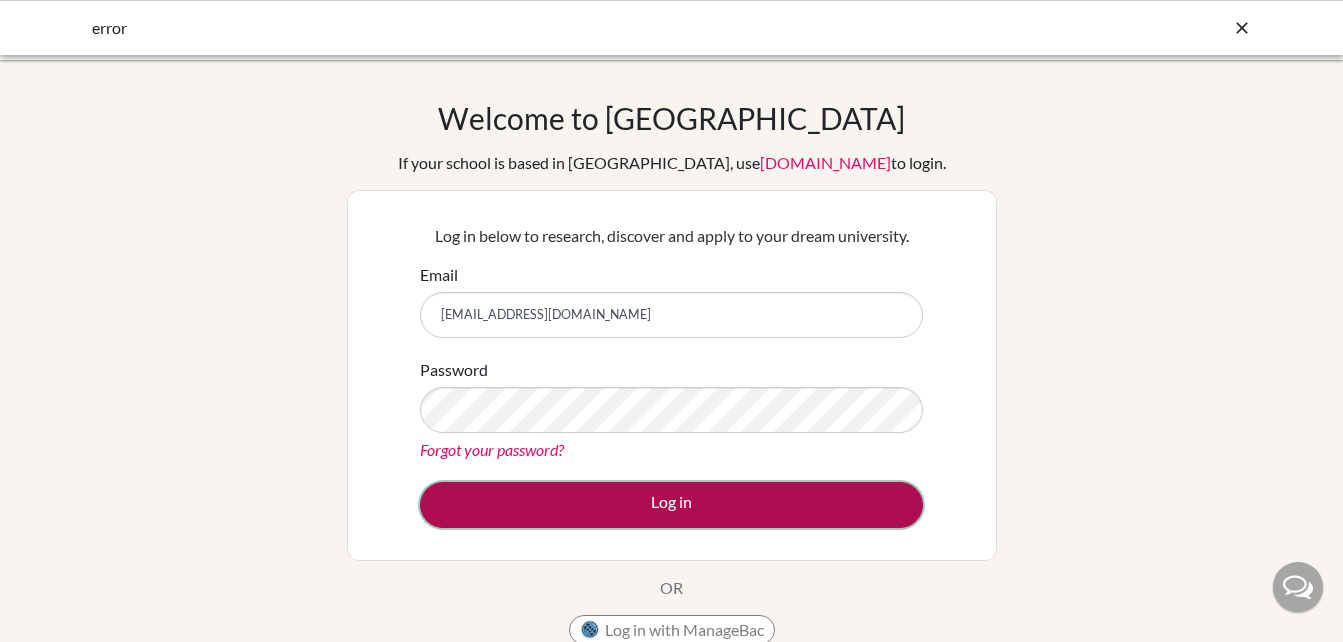 click on "Log in" at bounding box center [671, 505] 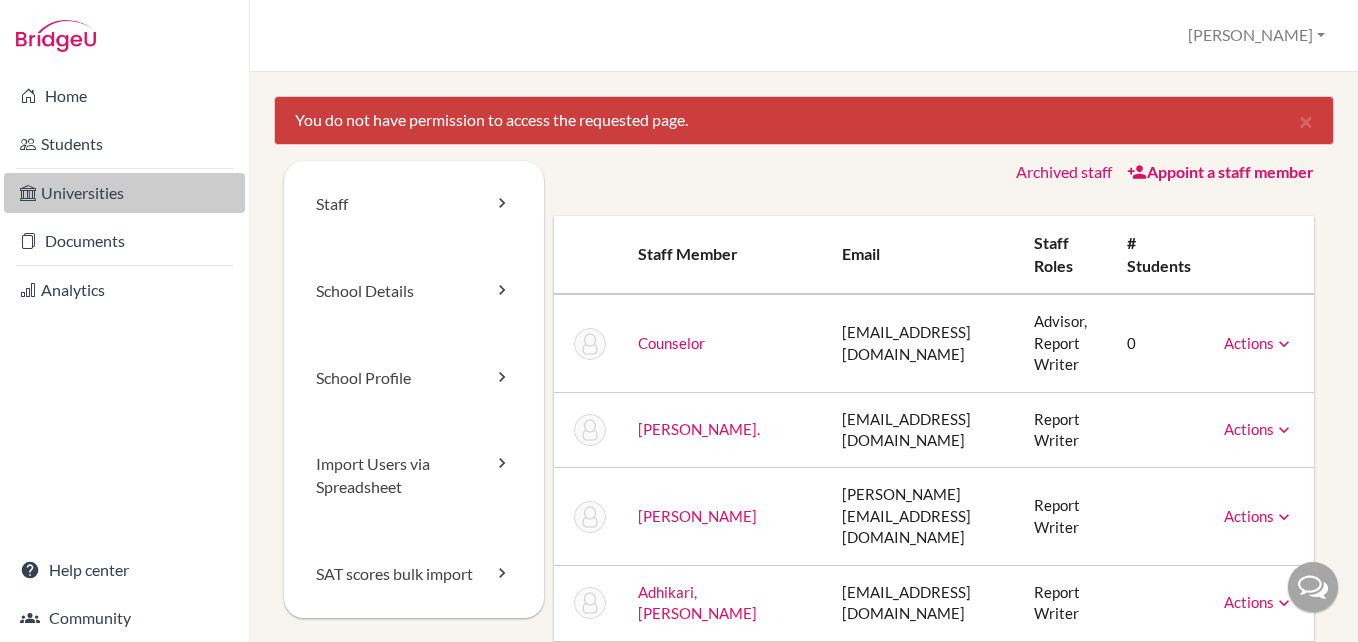 scroll, scrollTop: 0, scrollLeft: 0, axis: both 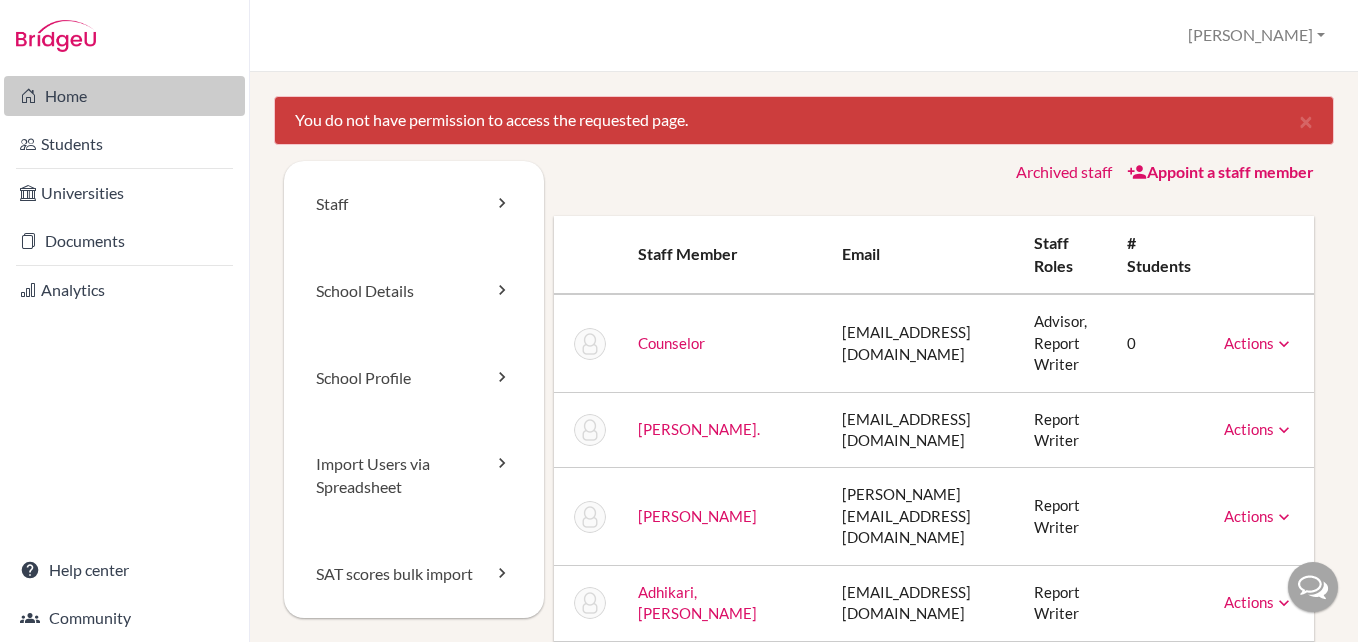 click on "Home" at bounding box center [124, 96] 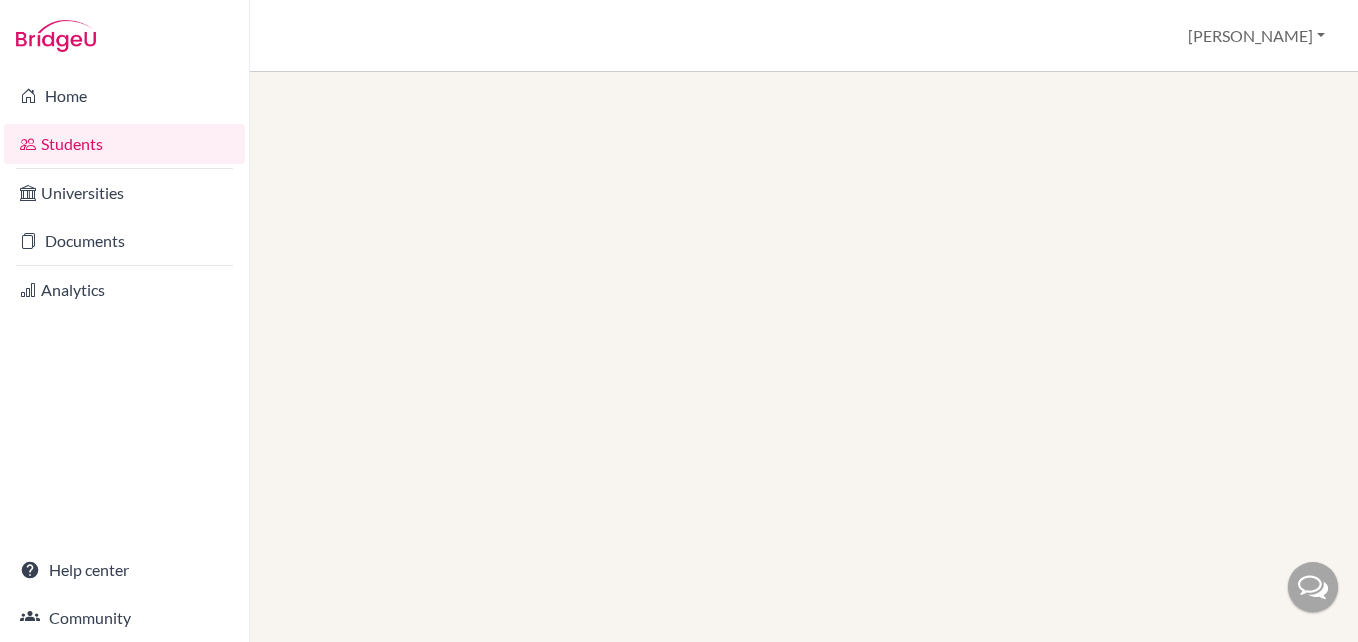 scroll, scrollTop: 0, scrollLeft: 0, axis: both 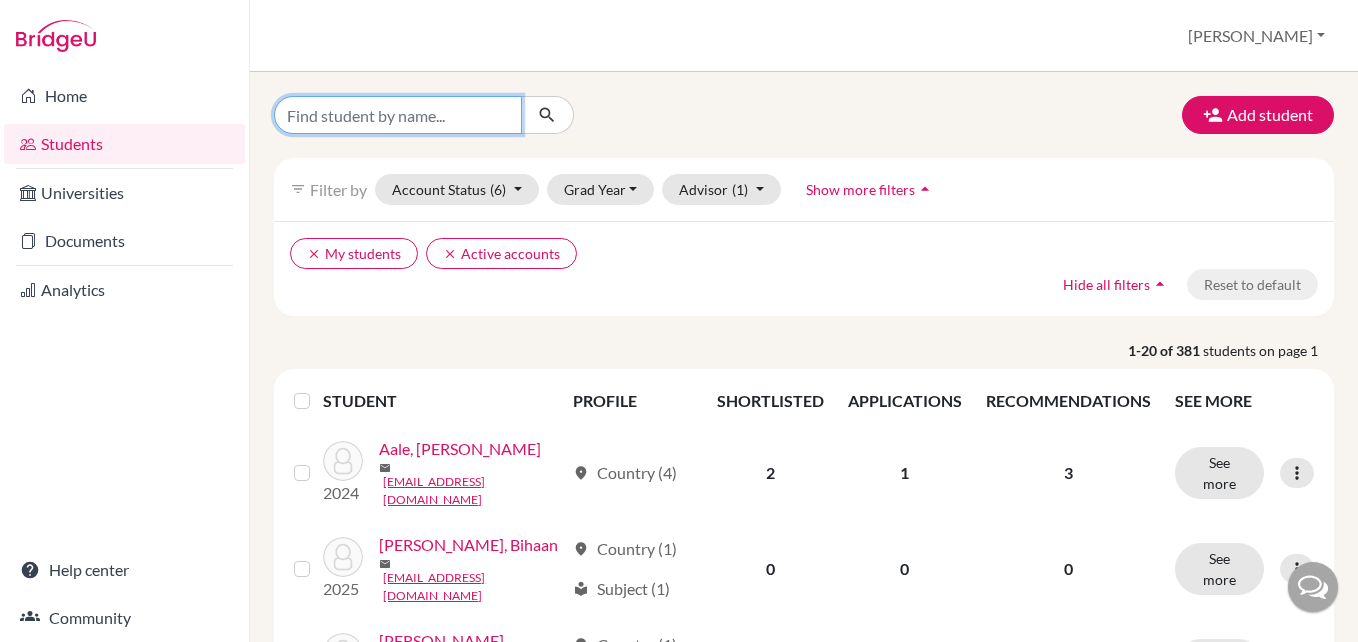 click at bounding box center (398, 115) 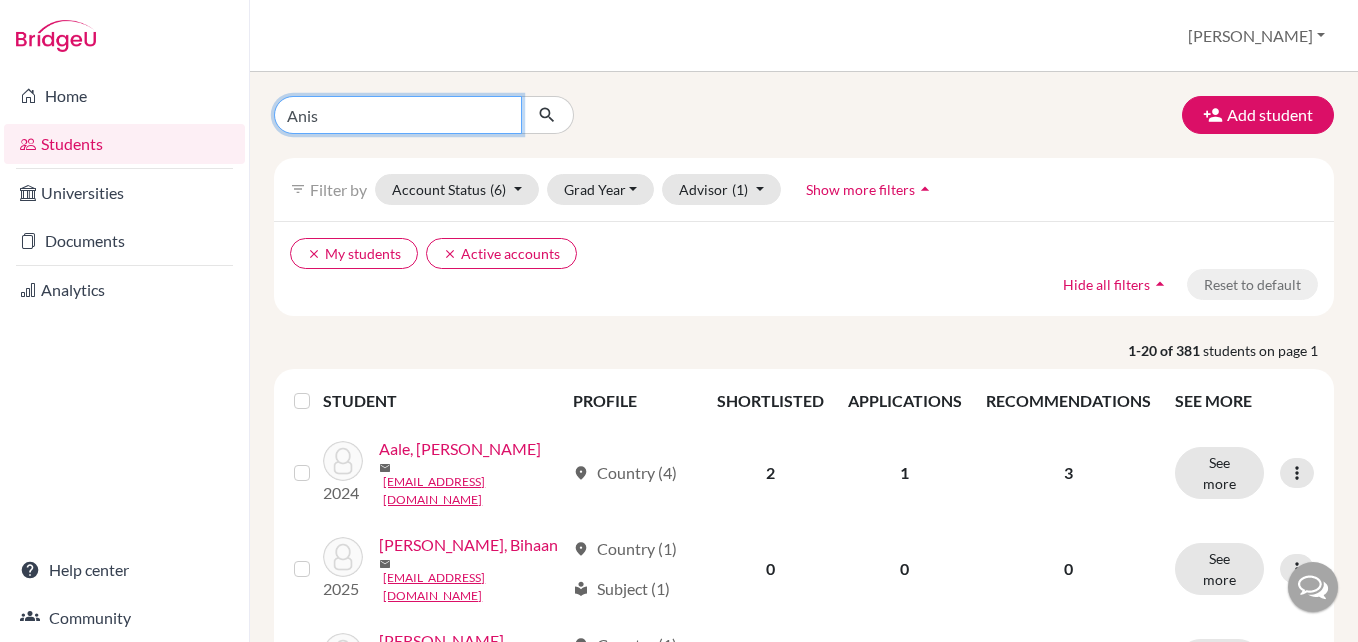 type on "Anish" 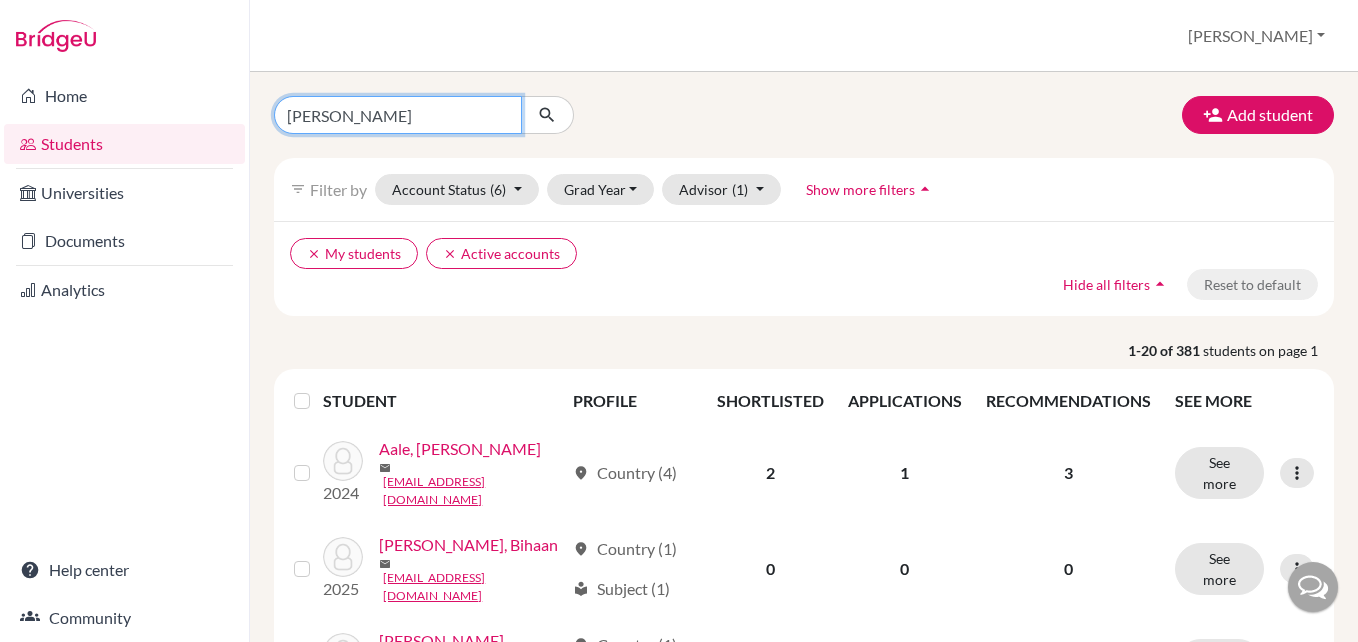click at bounding box center (547, 115) 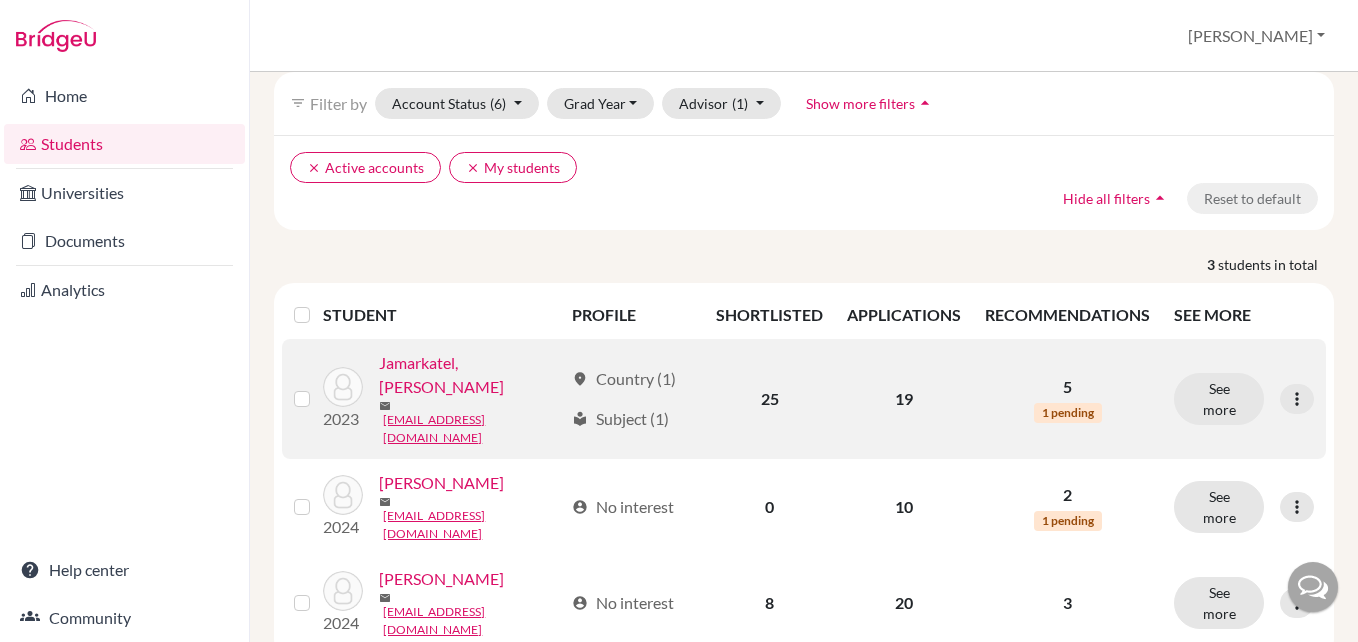 scroll, scrollTop: 103, scrollLeft: 0, axis: vertical 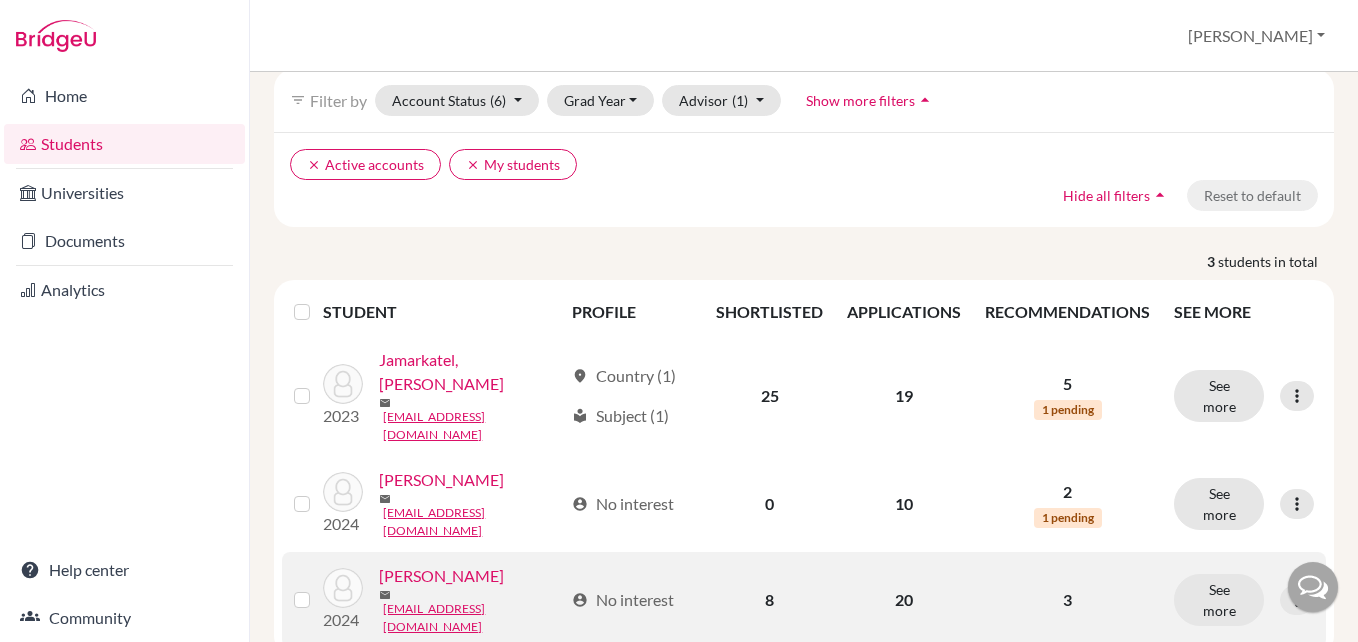 click on "Timalsina, Anish" at bounding box center [441, 576] 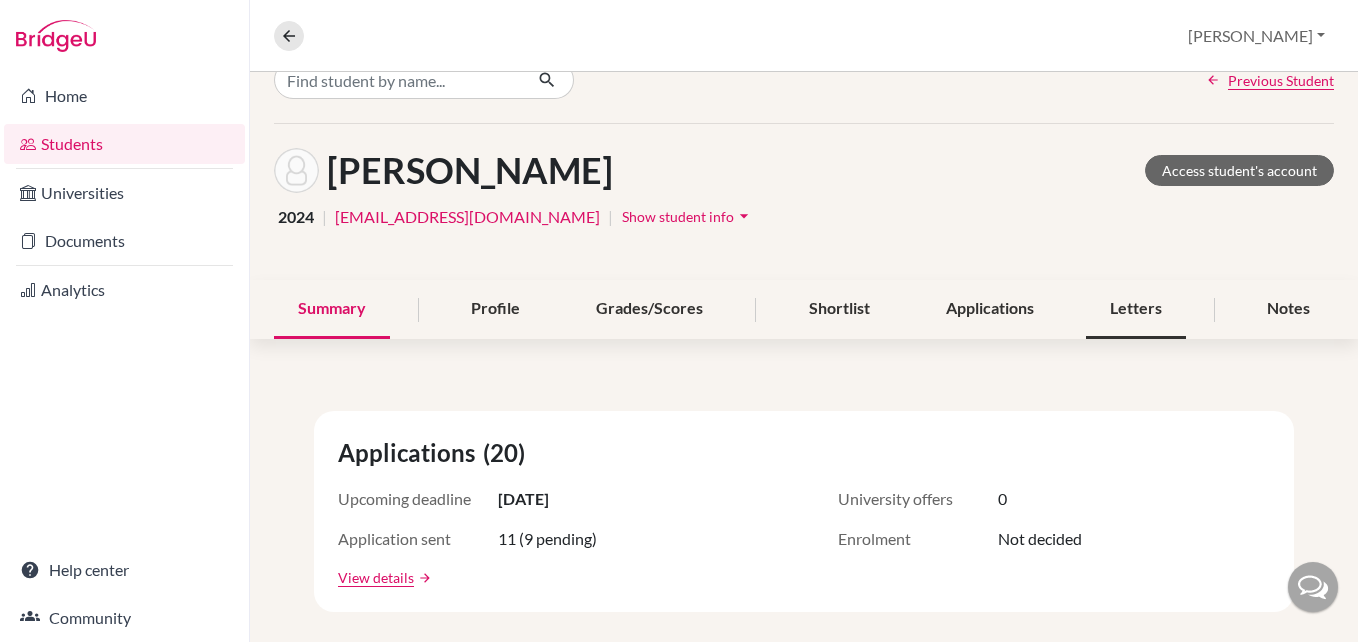 scroll, scrollTop: 0, scrollLeft: 0, axis: both 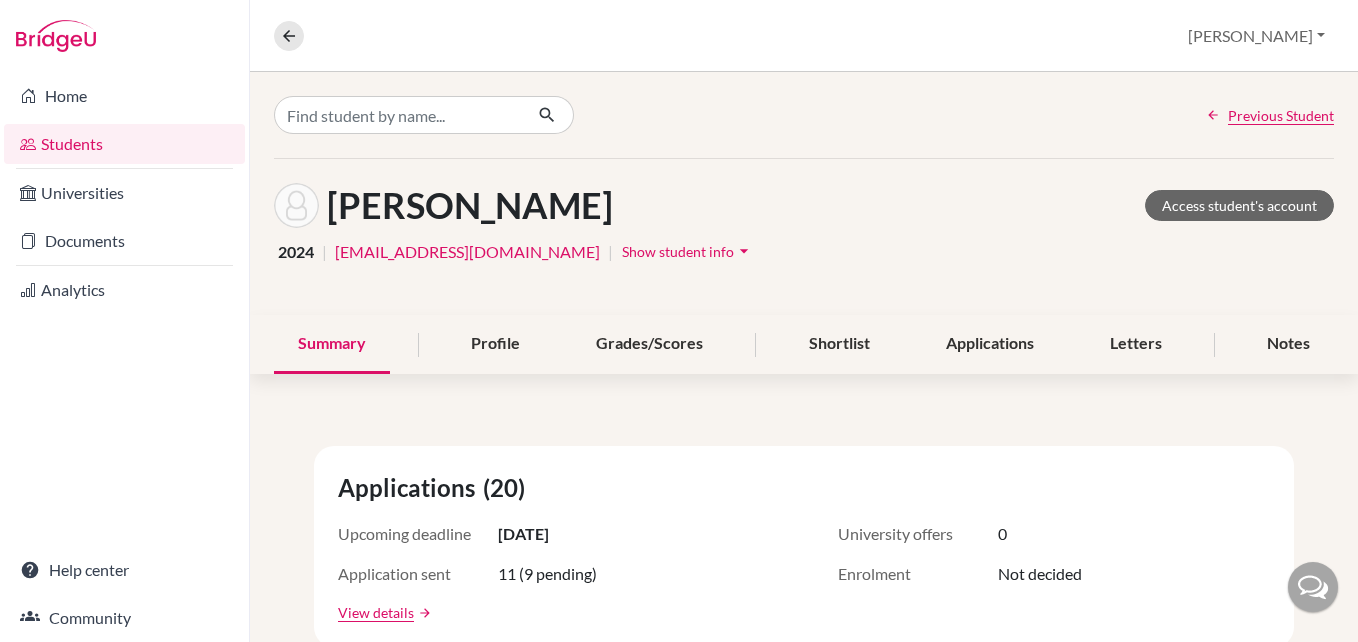 click on "Show student info" at bounding box center (678, 251) 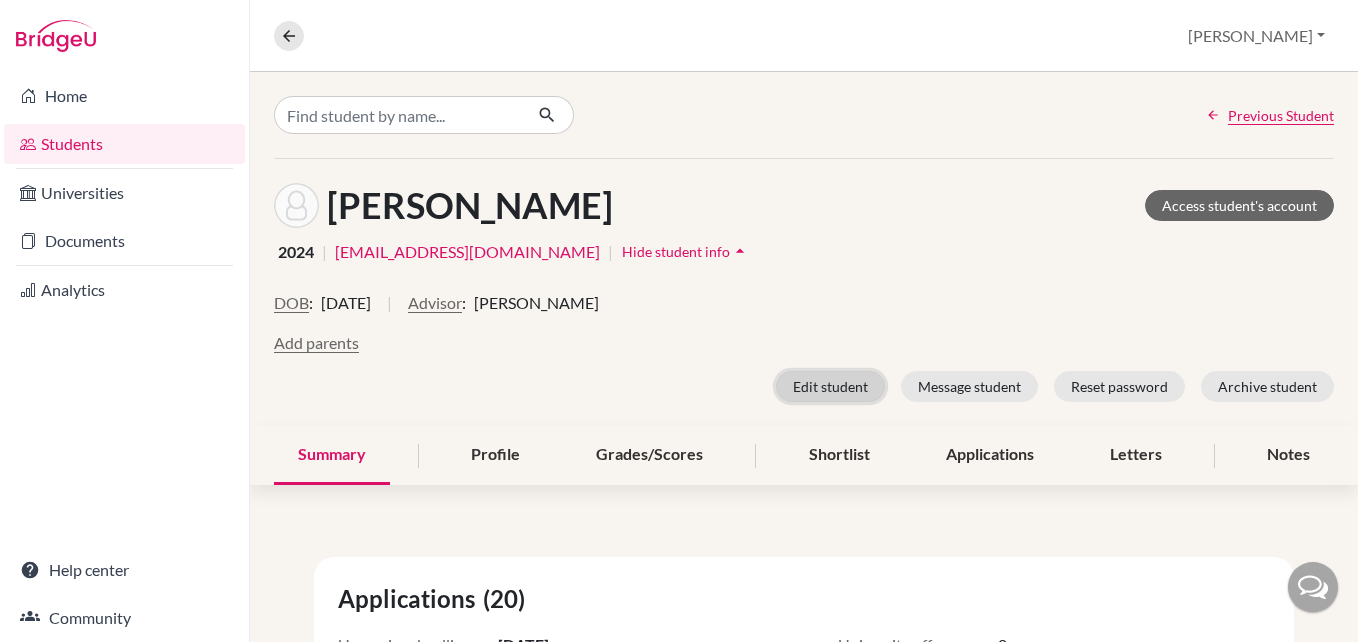 click on "Edit student" at bounding box center [830, 386] 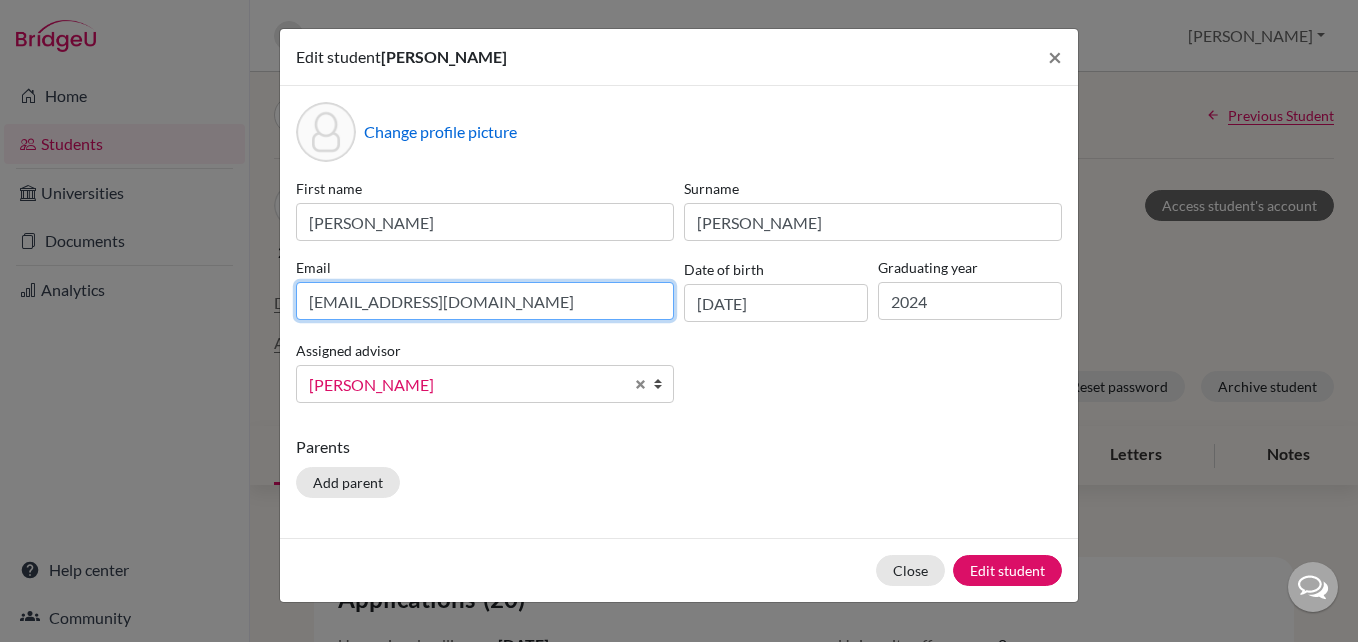 click on "022neb367@sxc.edu.np" at bounding box center [485, 301] 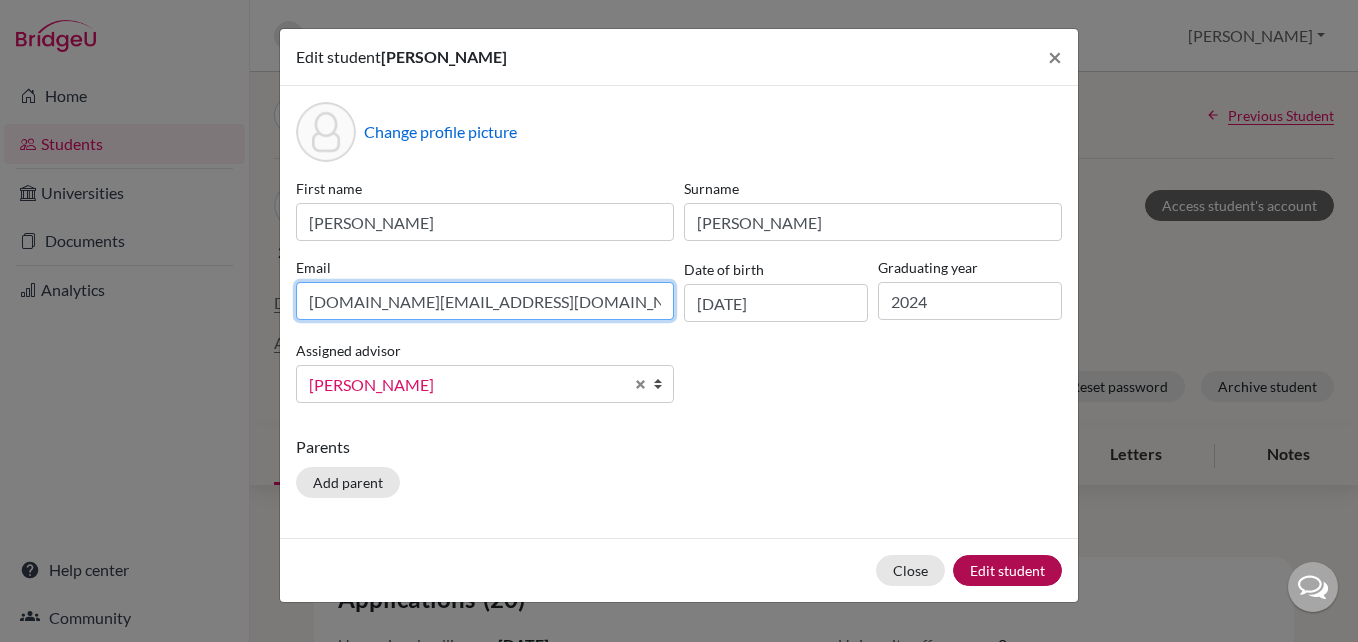 type on "anishtimalsina.college@gmail.com" 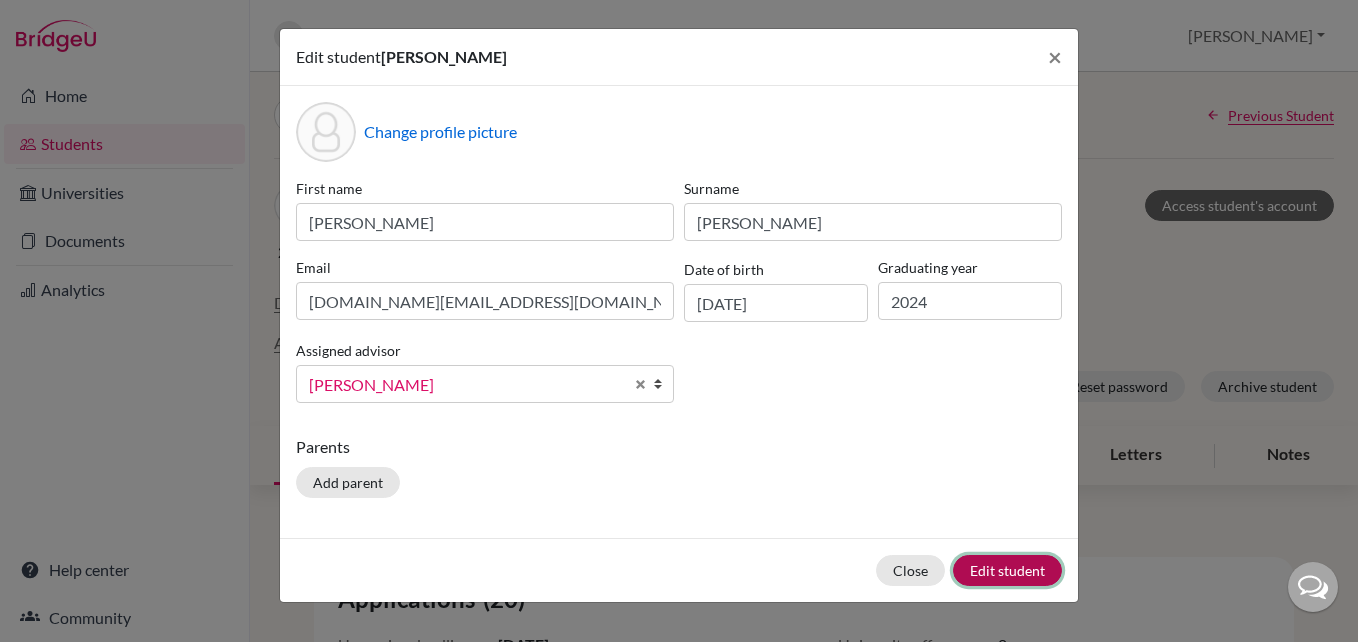 click on "Edit student" at bounding box center [1007, 570] 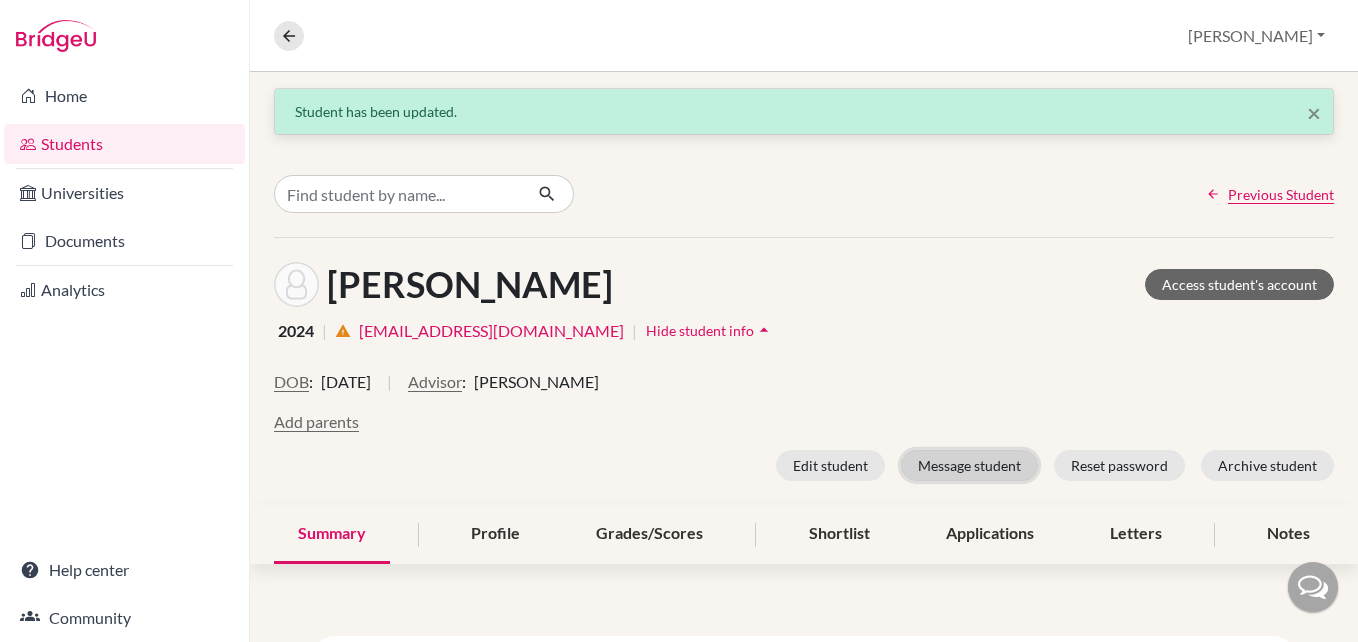 click on "Message student" at bounding box center [969, 465] 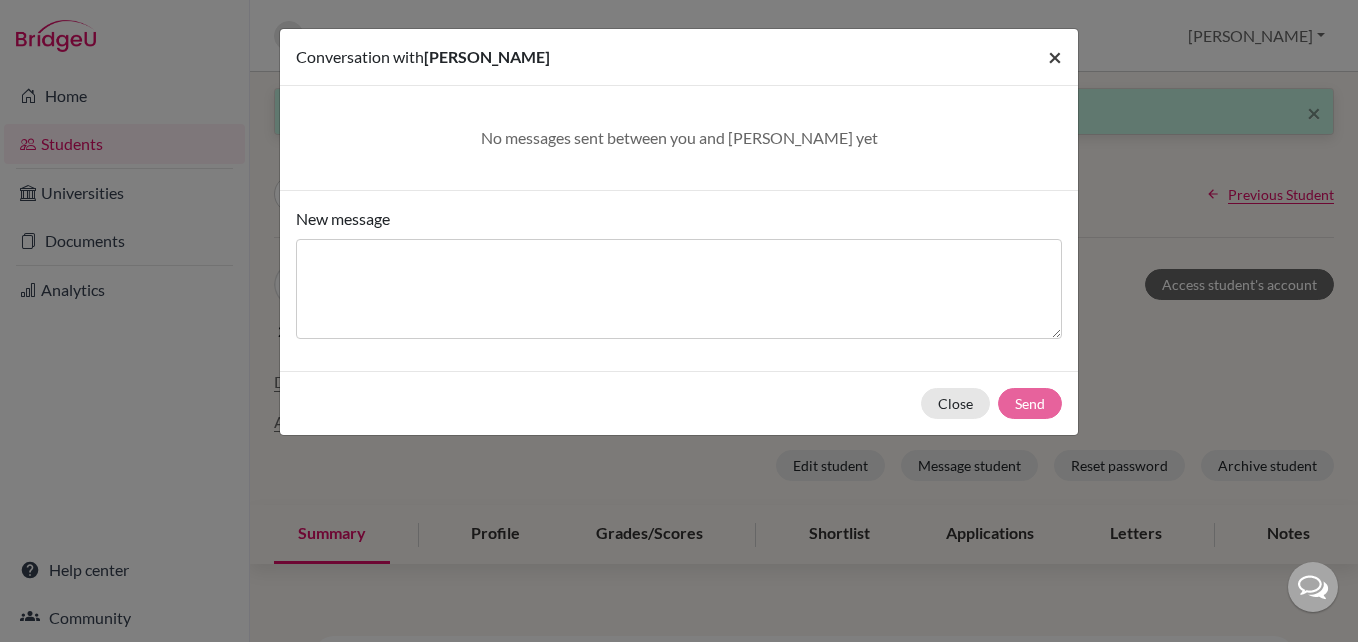 click on "×" at bounding box center (1055, 56) 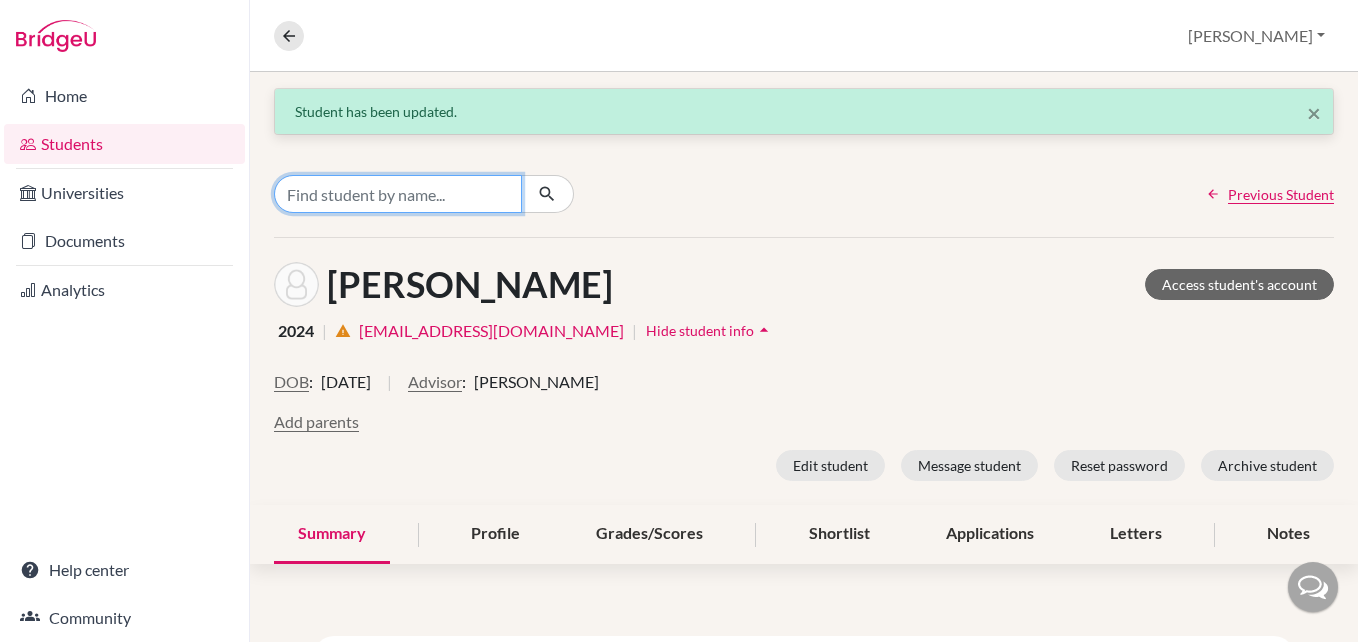 click at bounding box center [398, 194] 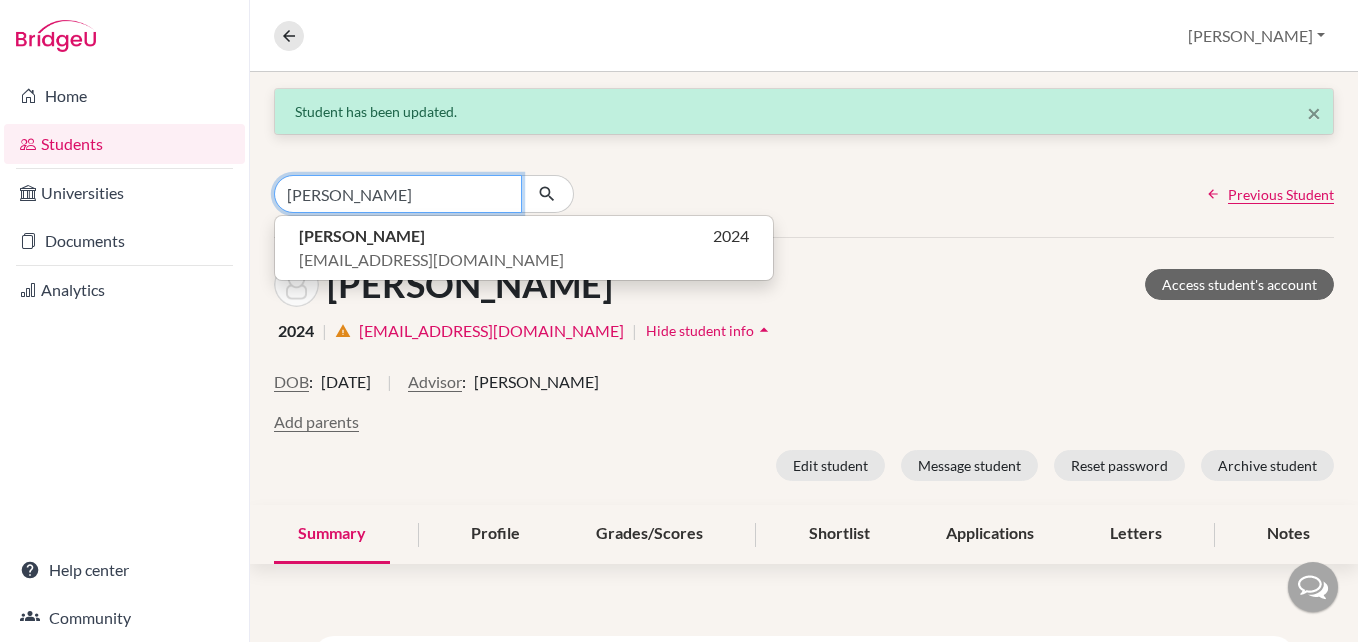 type on "Ayush Gautam" 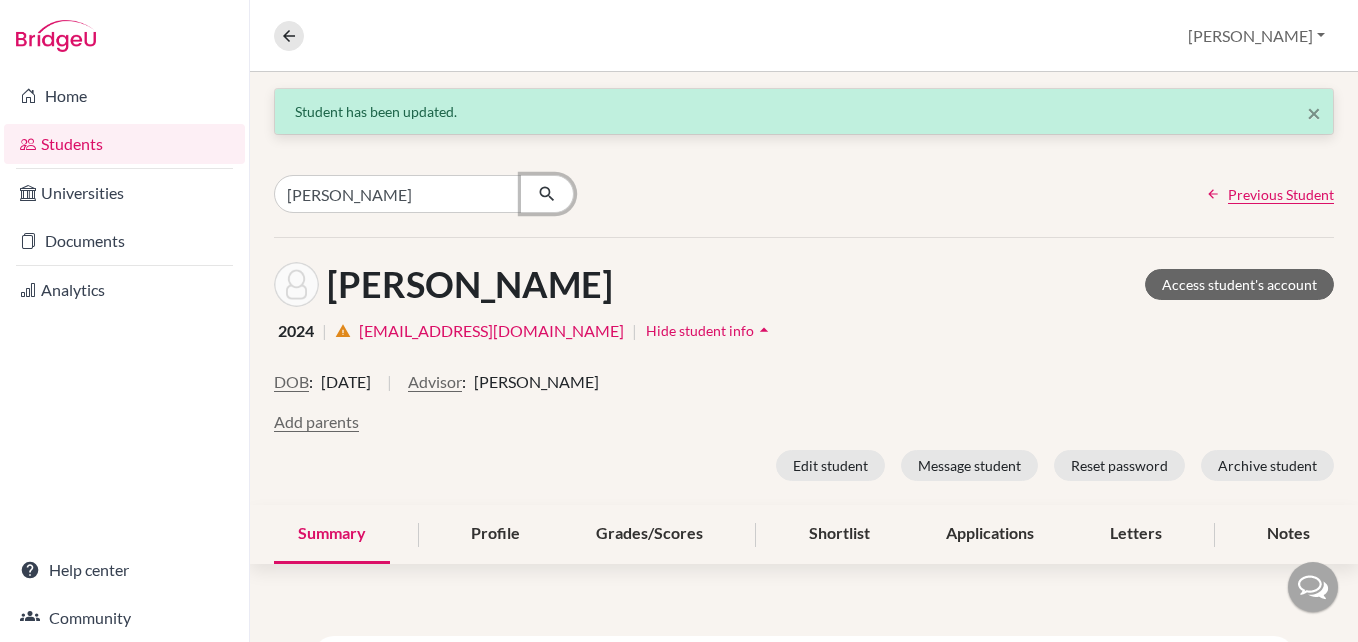 click at bounding box center (547, 194) 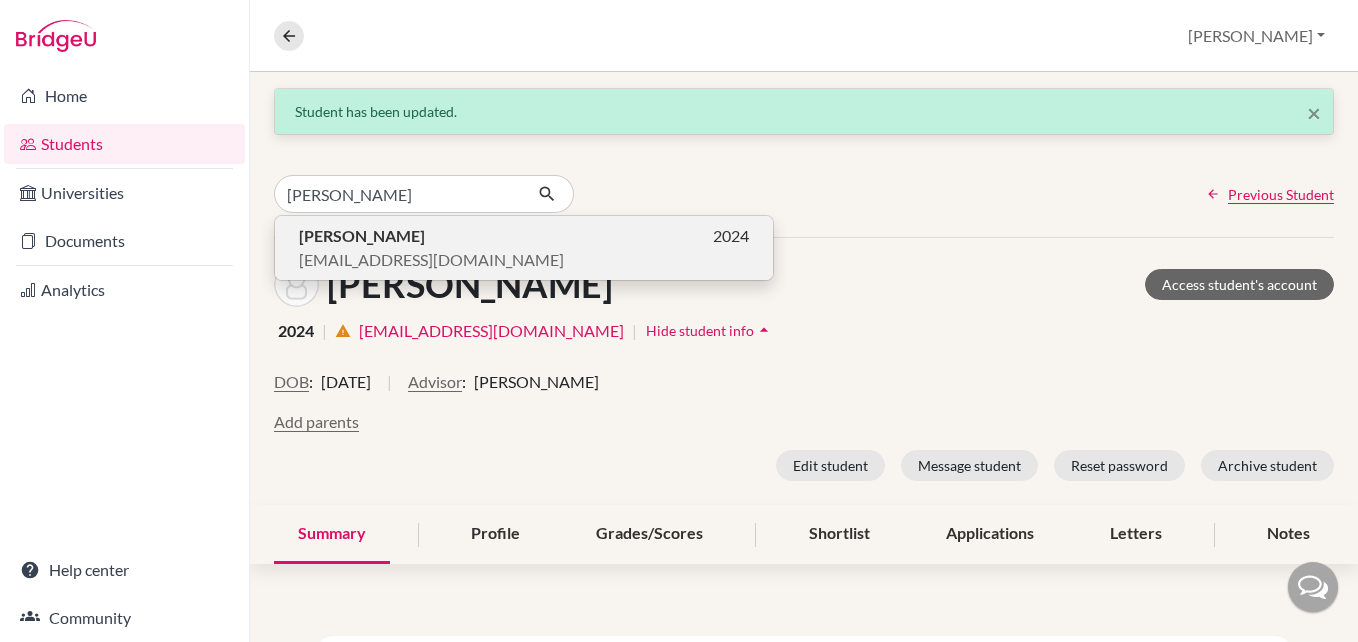 click on "022neb380@sxc.edu.np" at bounding box center [431, 260] 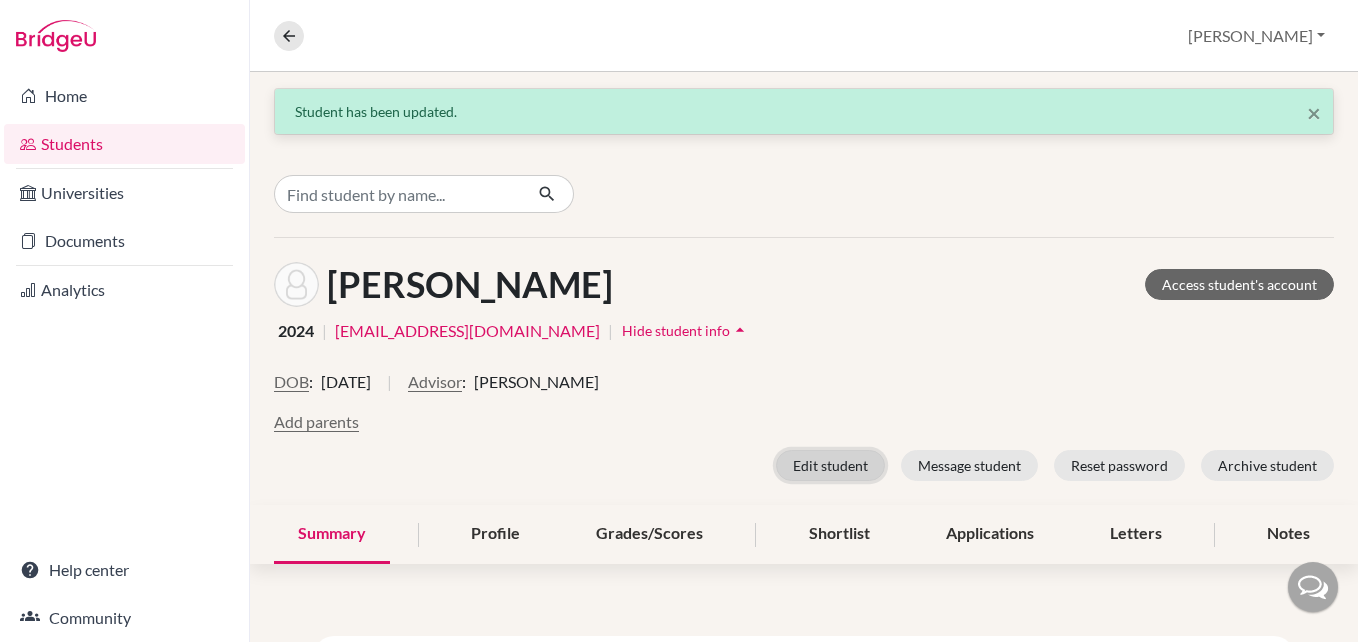 click on "Edit student" at bounding box center [830, 465] 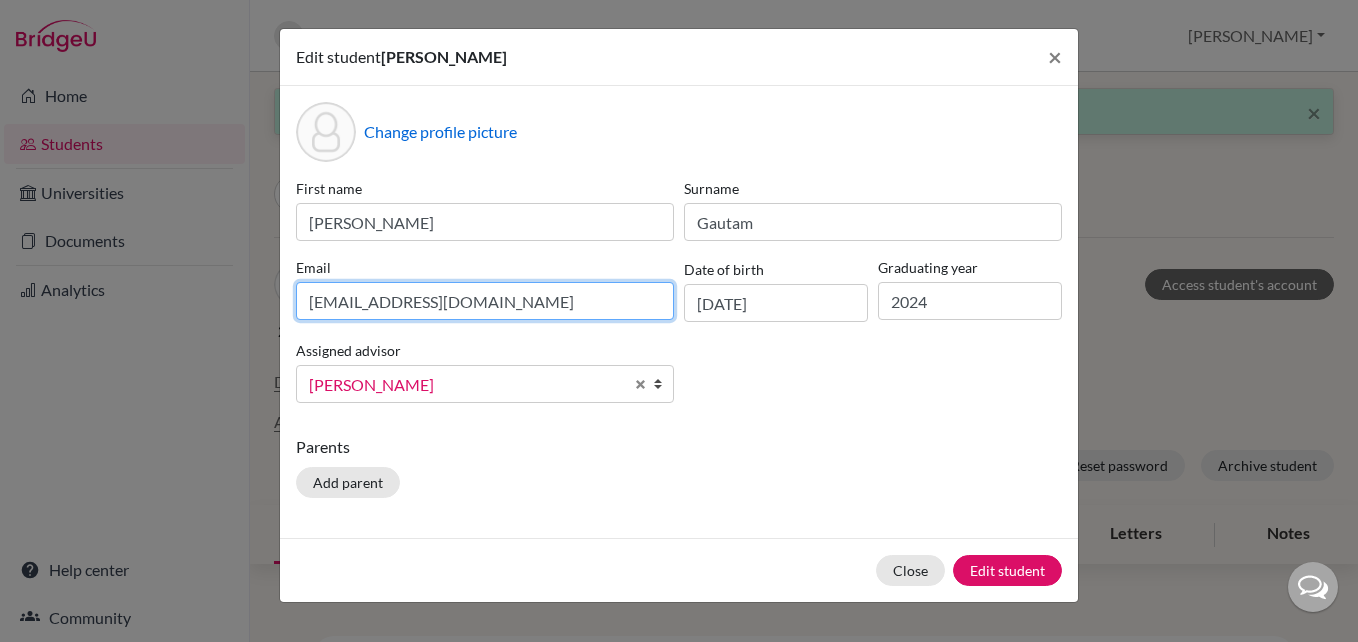 click on "022neb380@sxc.edu.np" at bounding box center [485, 301] 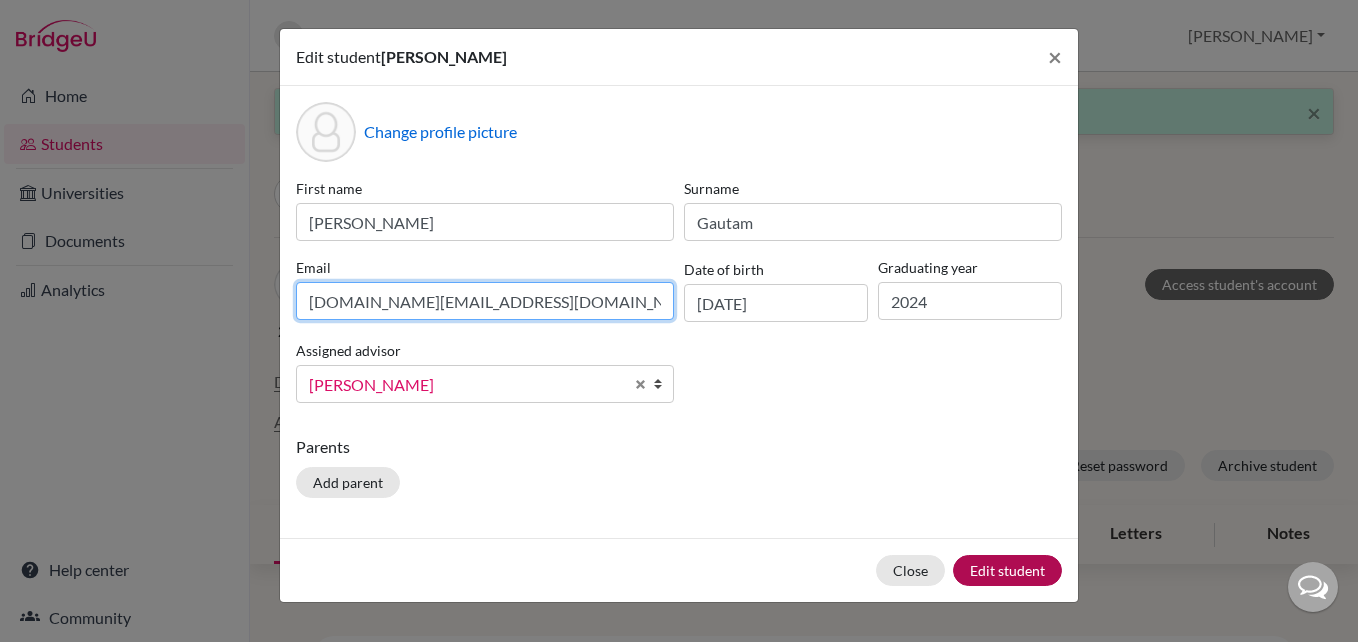 type on "ayushgautam.college@gmail.com" 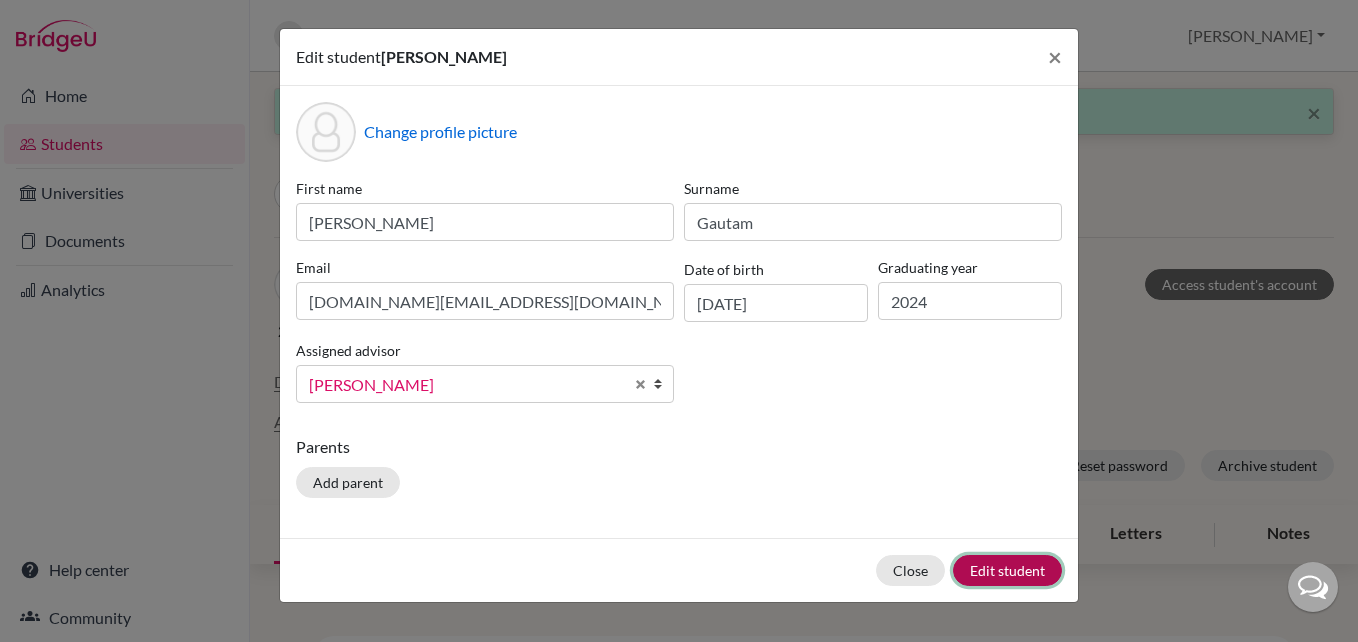 click on "Edit student" at bounding box center [1007, 570] 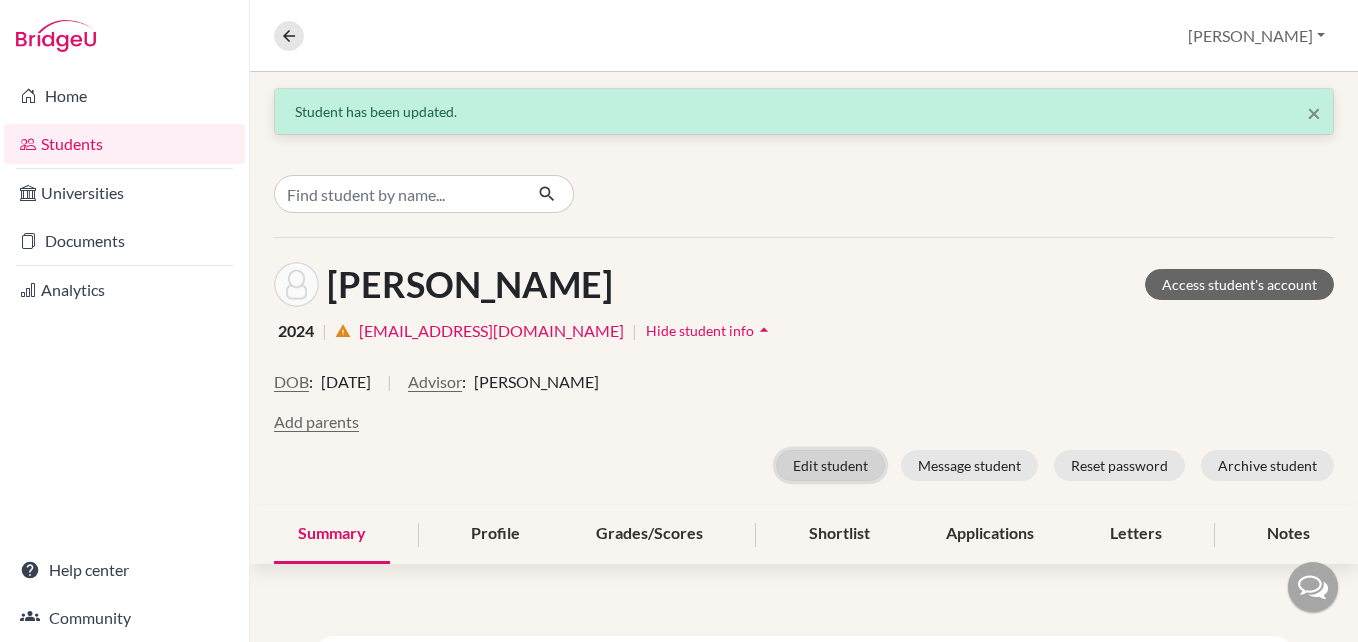 click on "Edit student" at bounding box center (830, 465) 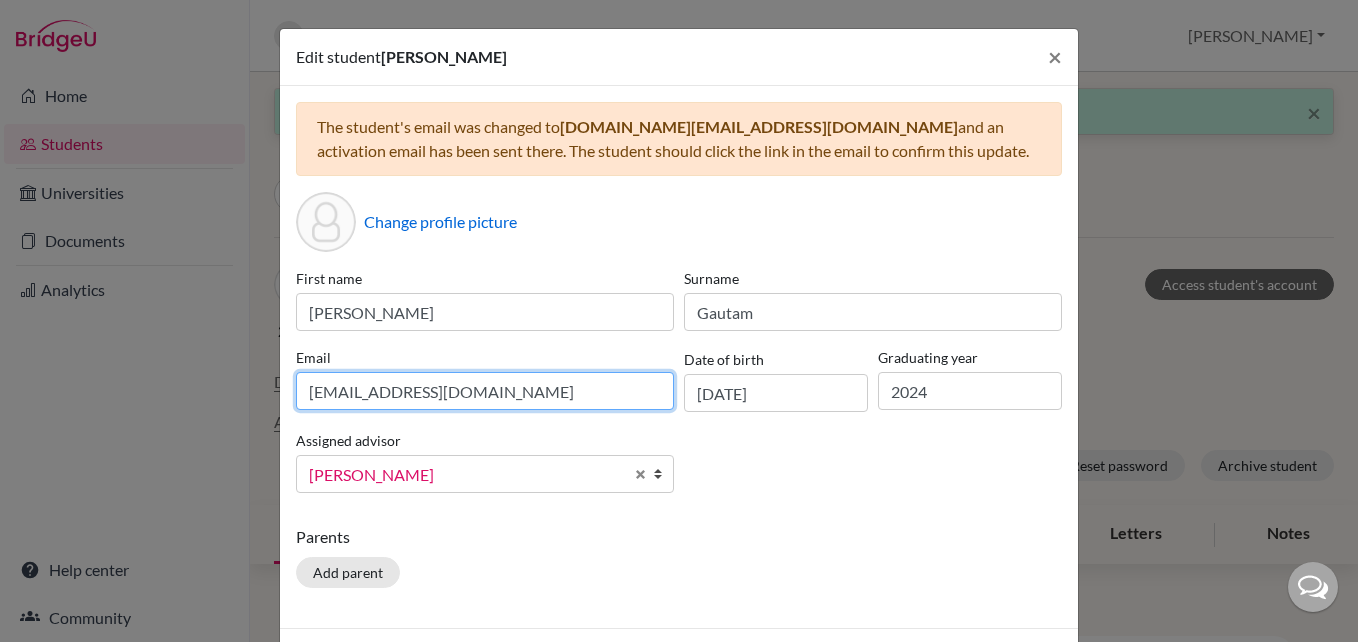 click on "022neb380@sxc.edu.np" at bounding box center [485, 391] 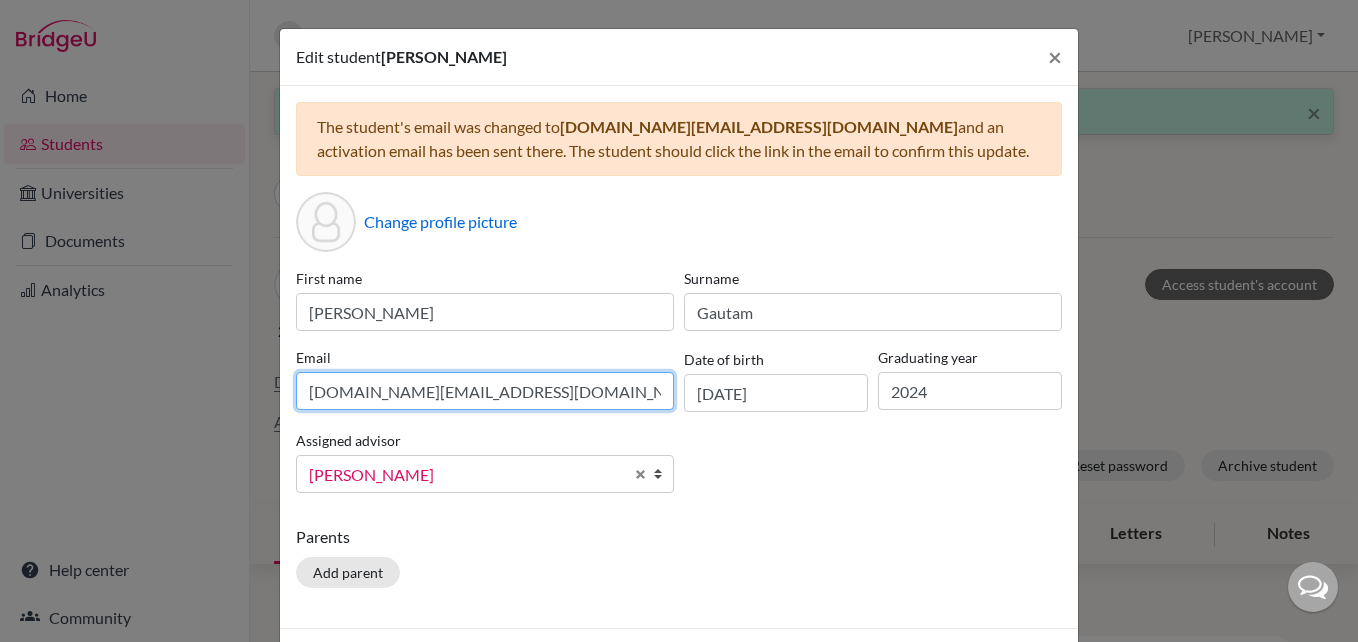 type on "ayushgautam.college@gmail.com" 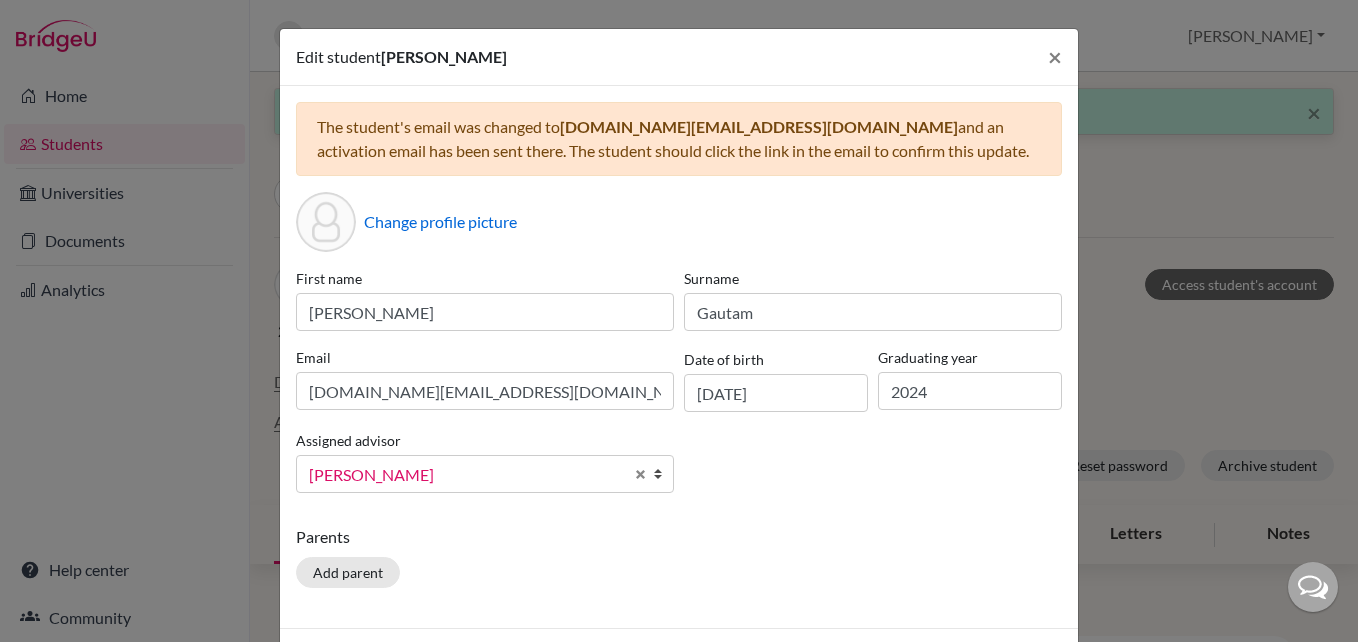 click on "First name Ayush Surname Gautam Email ayushgautam.college@gmail.com Date of birth 21/05/2006 Graduating year 2024 Assigned advisor , Counselor Chand, Saluja Dahal, Kshitiz Lee, Sr. Sophie Neupane, Sushma Neupane ARCHIVED, Sushma
Dahal, Kshitiz" at bounding box center (679, 388) 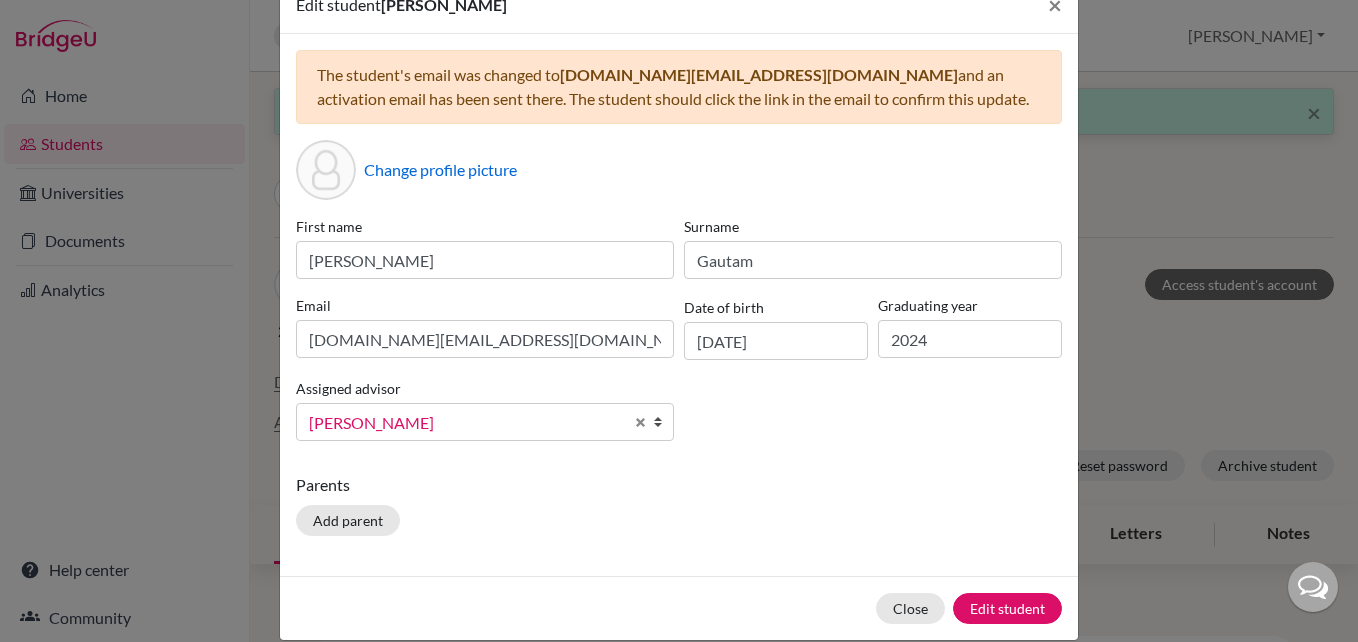 scroll, scrollTop: 79, scrollLeft: 0, axis: vertical 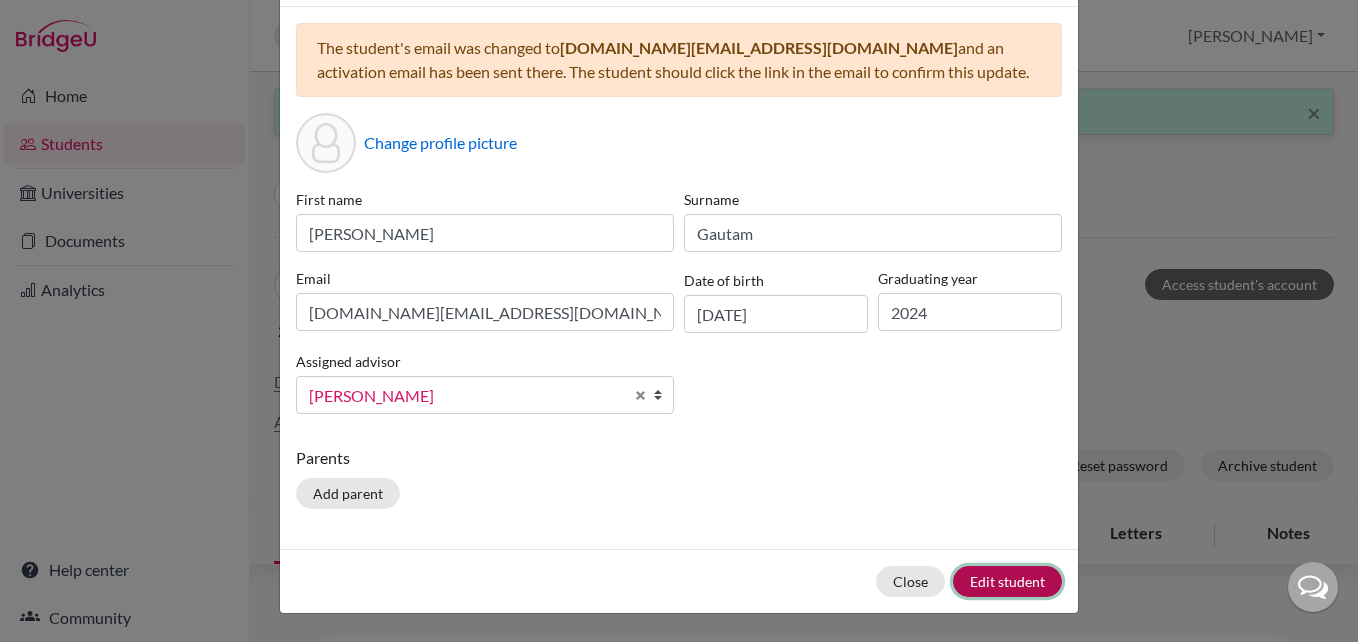 click on "Edit student" at bounding box center [1007, 581] 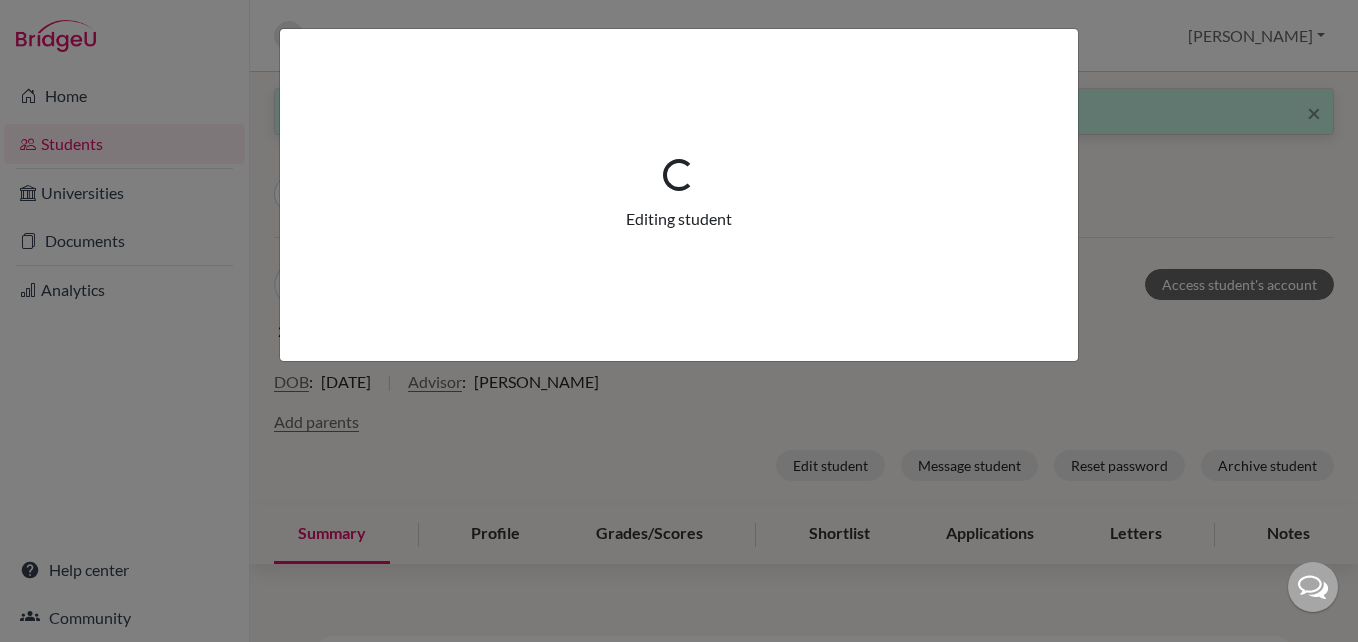 scroll, scrollTop: 0, scrollLeft: 0, axis: both 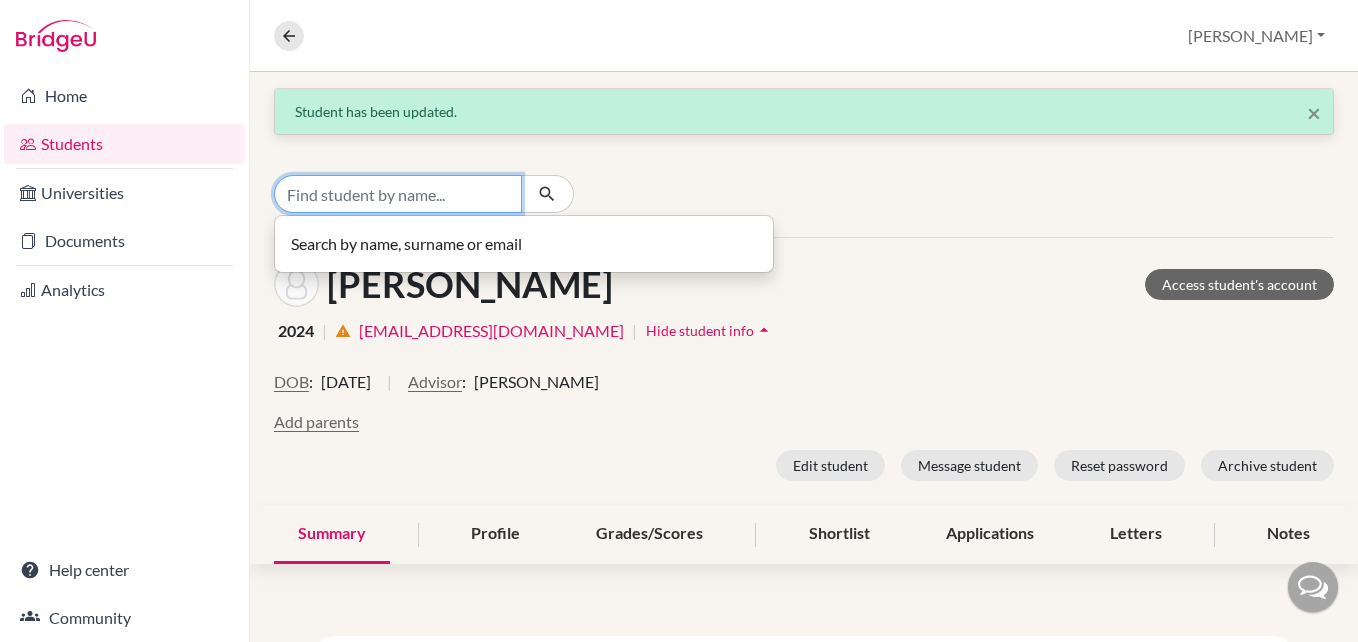 click at bounding box center (398, 194) 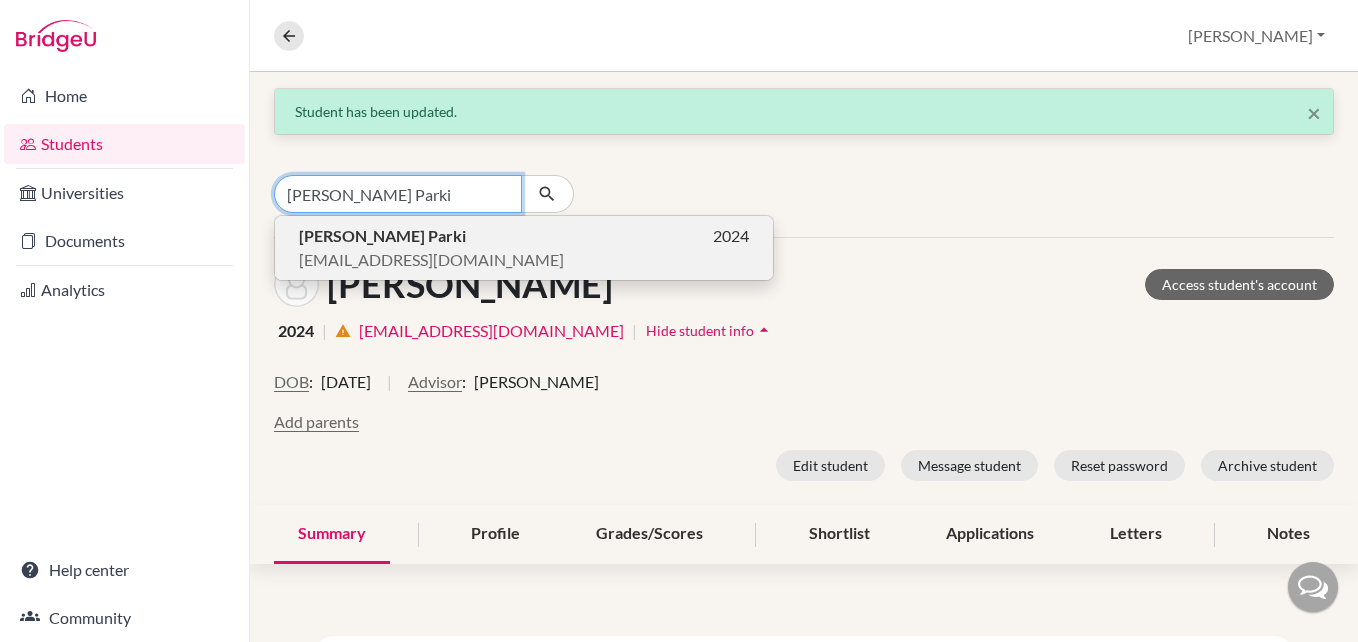 type on "Sangita Parki" 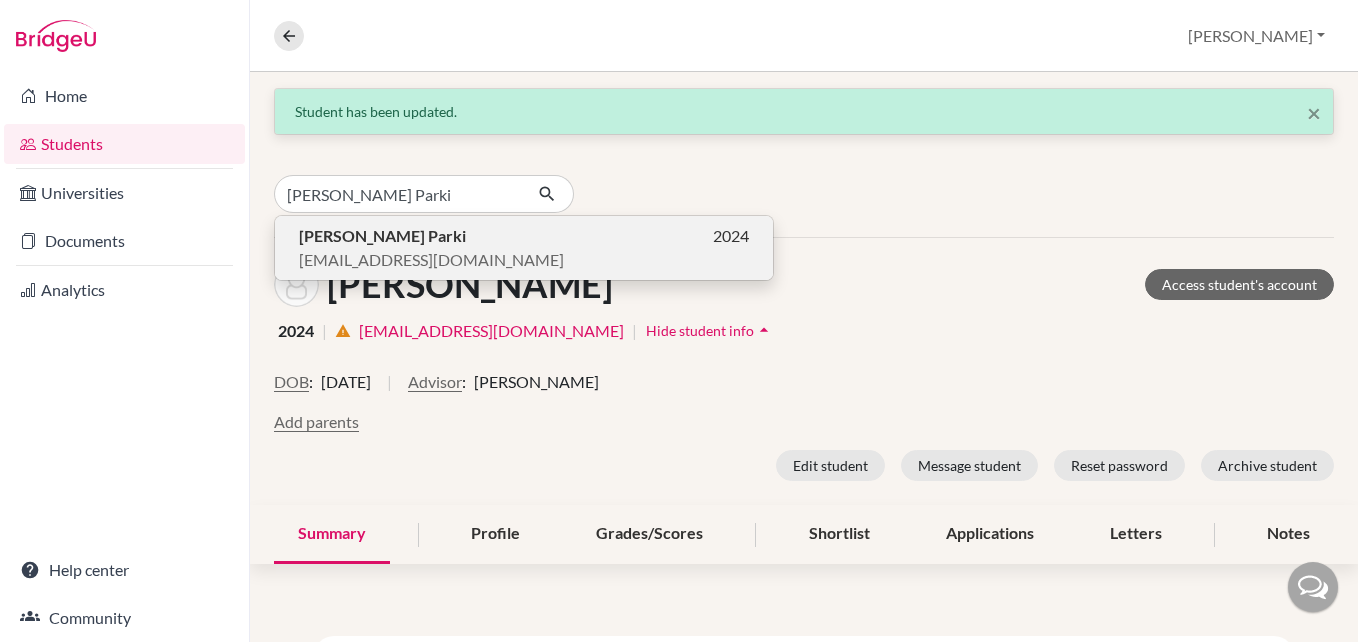 click on "022neb469@sxc.edu.np" at bounding box center (431, 260) 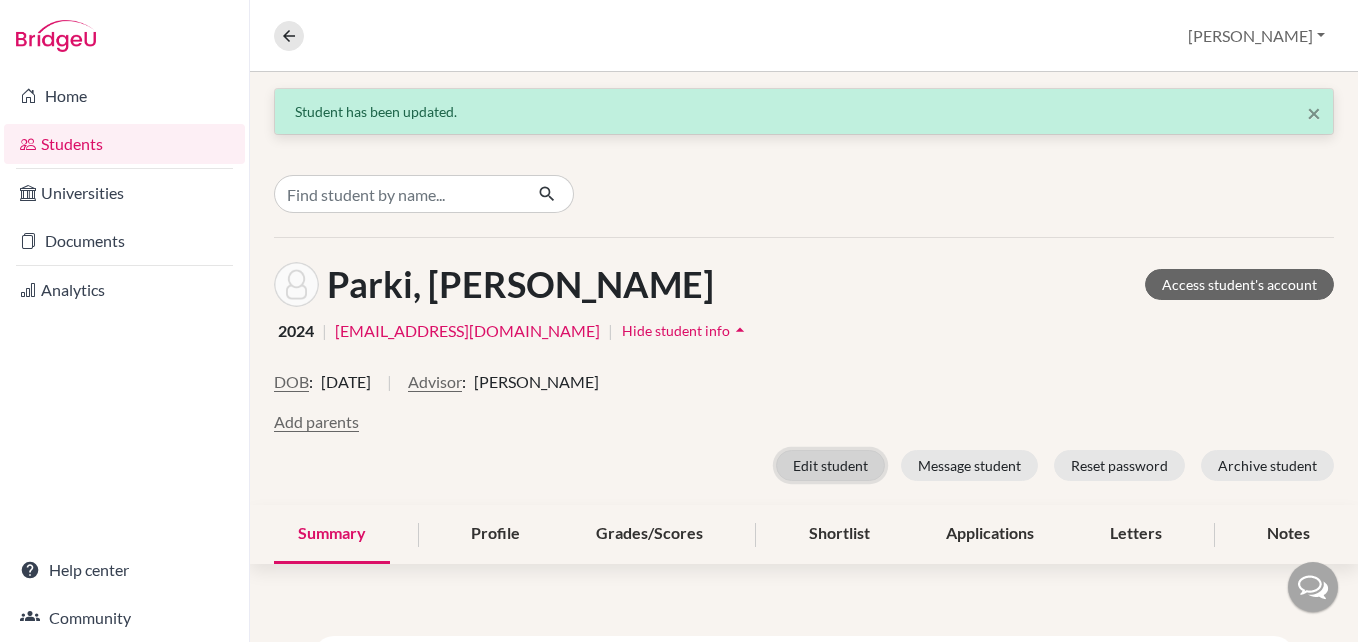 drag, startPoint x: 826, startPoint y: 459, endPoint x: 836, endPoint y: 454, distance: 11.18034 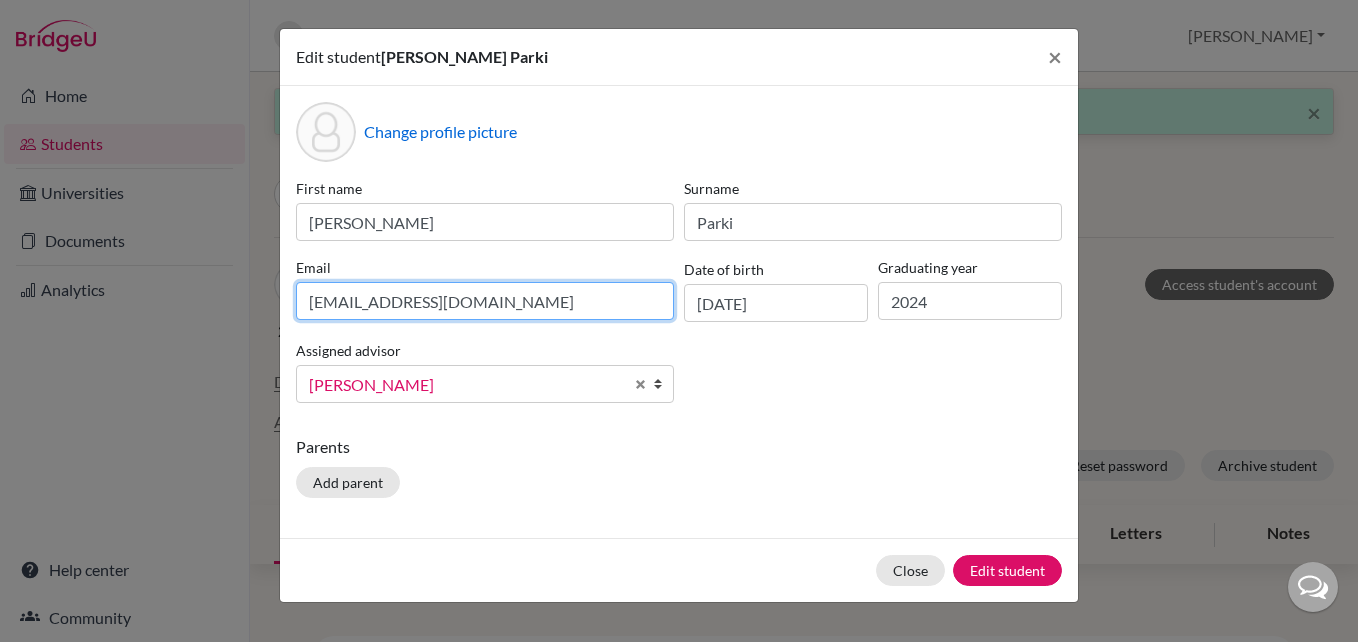 click on "022neb469@sxc.edu.np" at bounding box center [485, 301] 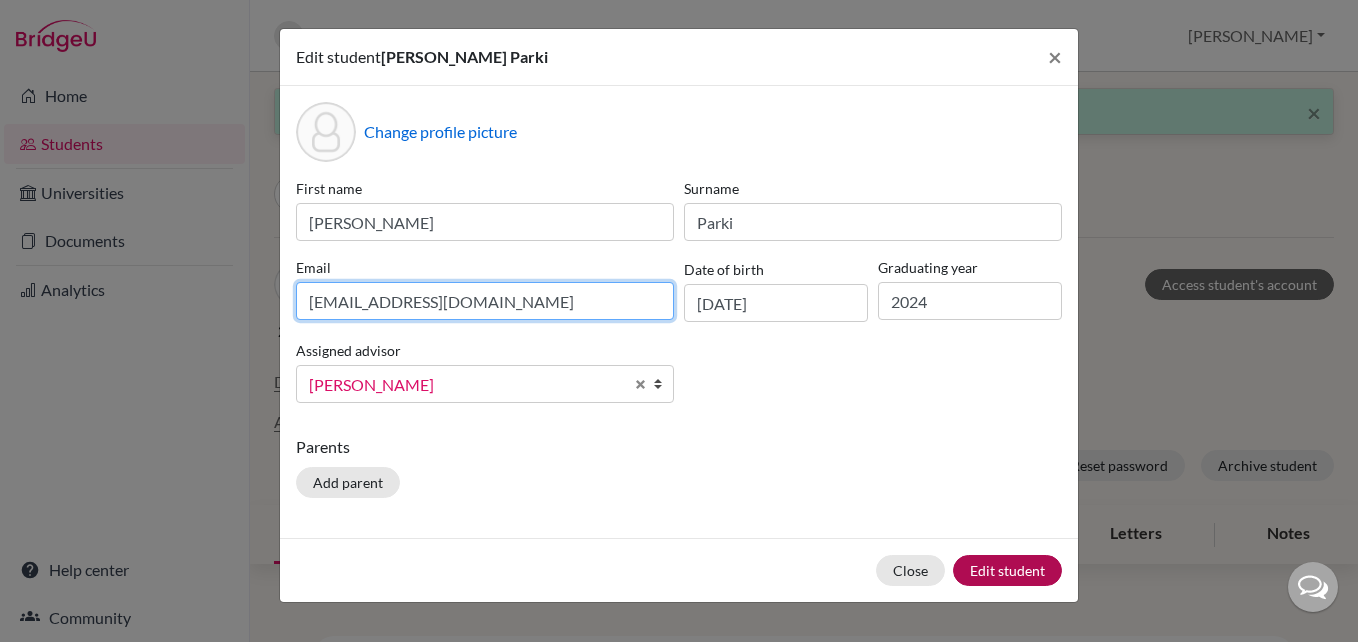 type on "parkisangita56@gmail.com" 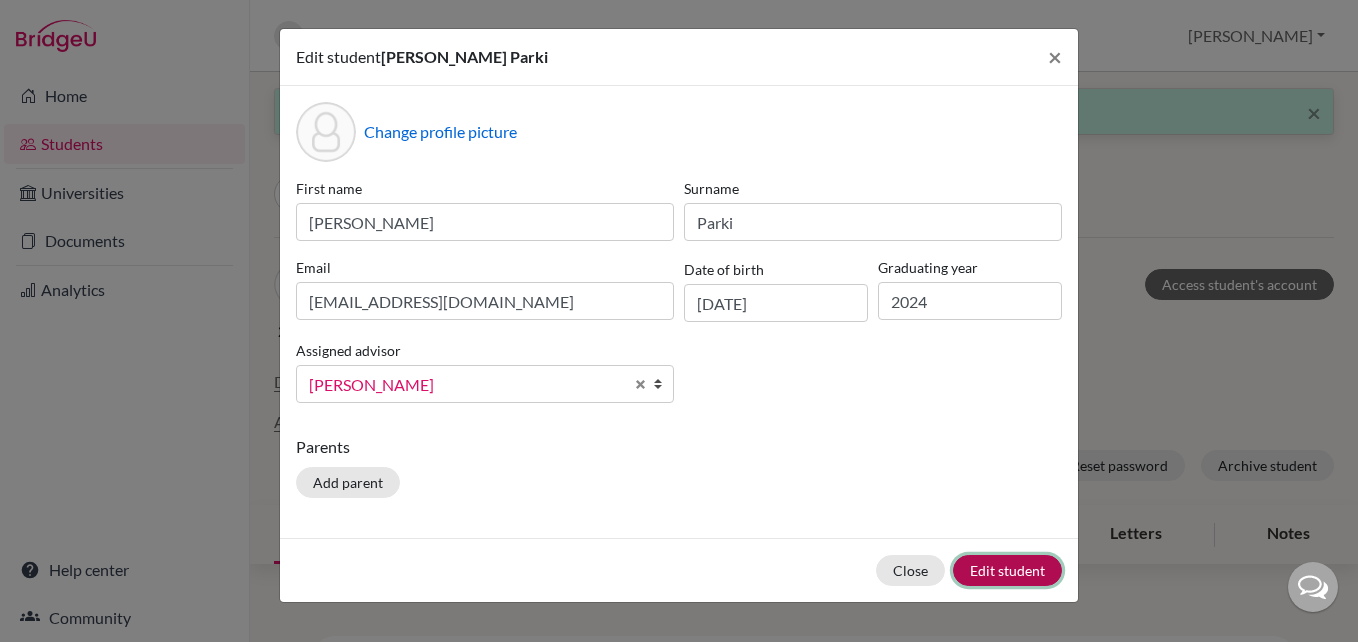 click on "Edit student" at bounding box center (1007, 570) 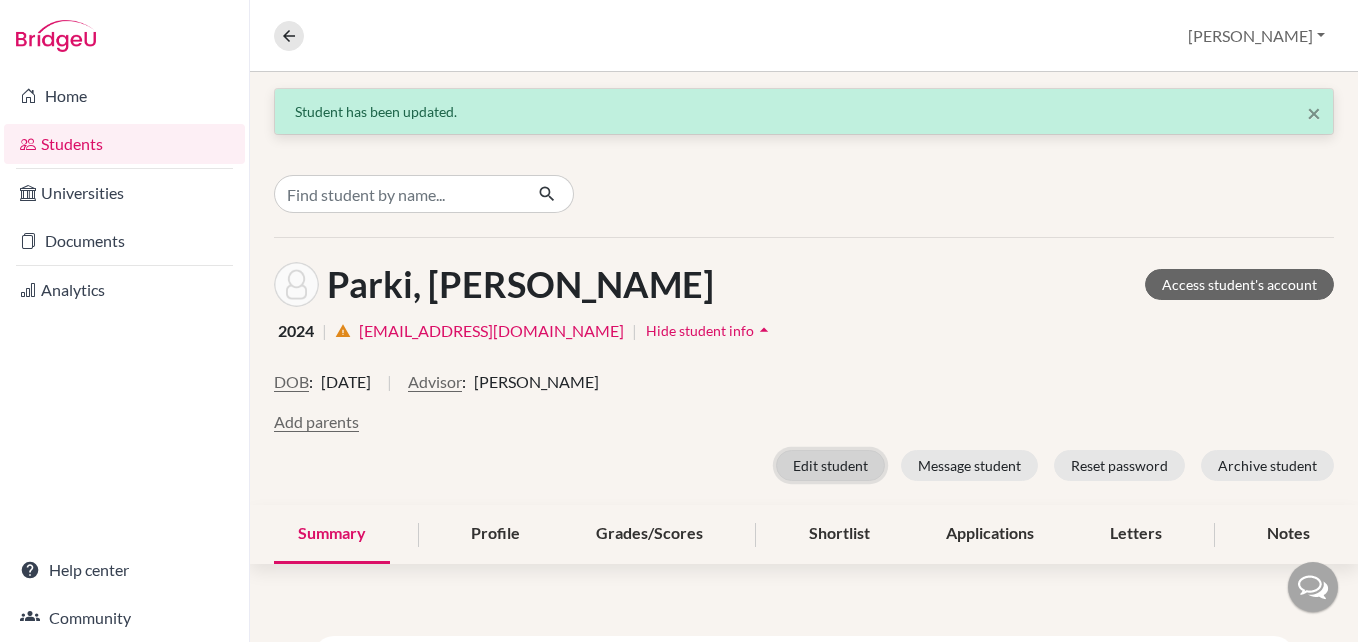 click on "Edit student" at bounding box center (830, 465) 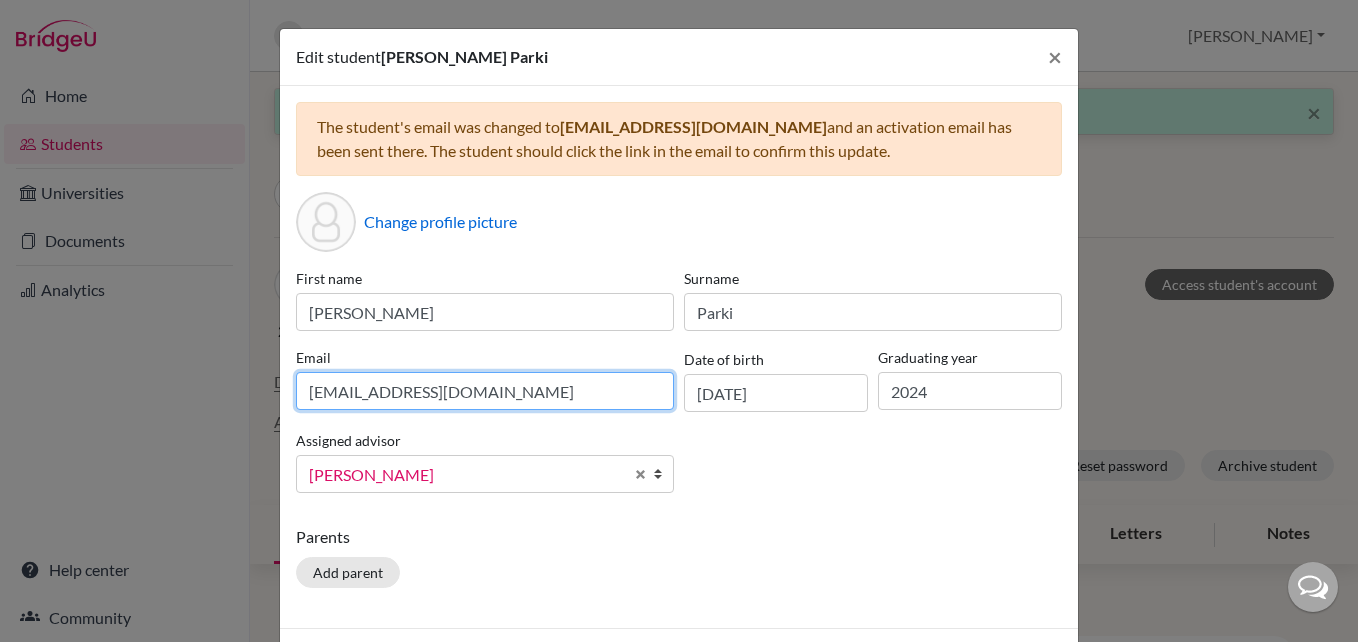 click on "022neb469@sxc.edu.np" at bounding box center [485, 391] 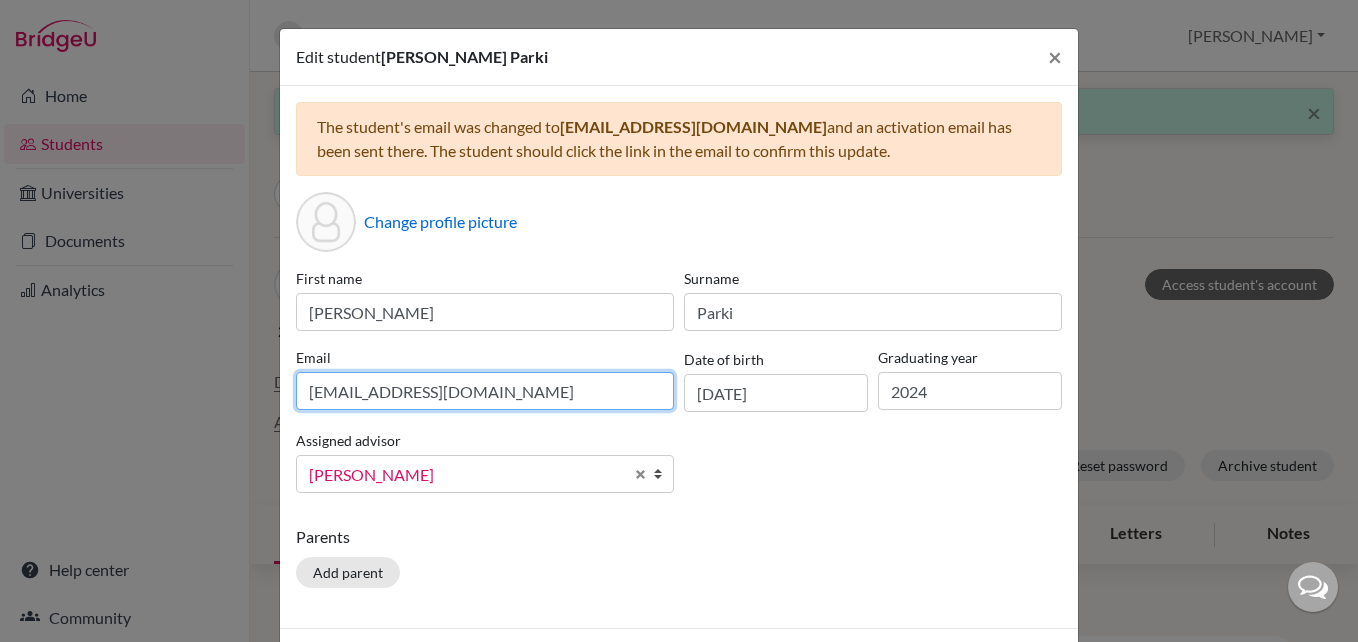 type on "parkisangita56@gmail.com" 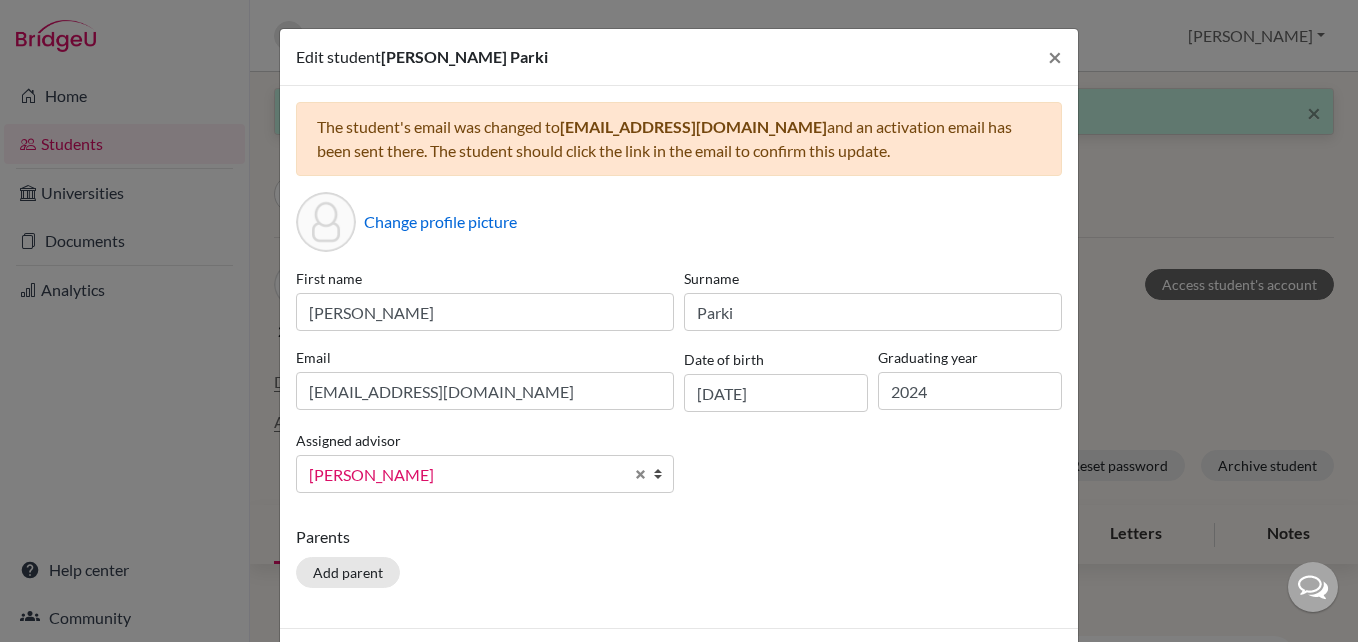 click on "First name Sangita Surname Parki Email parkisangita56@gmail.com Date of birth 18/04/2006 Graduating year 2024 Assigned advisor , Counselor Chand, Saluja Dahal, Kshitiz Lee, Sr. Sophie Neupane, Sushma Neupane ARCHIVED, Sushma
Dahal, Kshitiz" at bounding box center (679, 388) 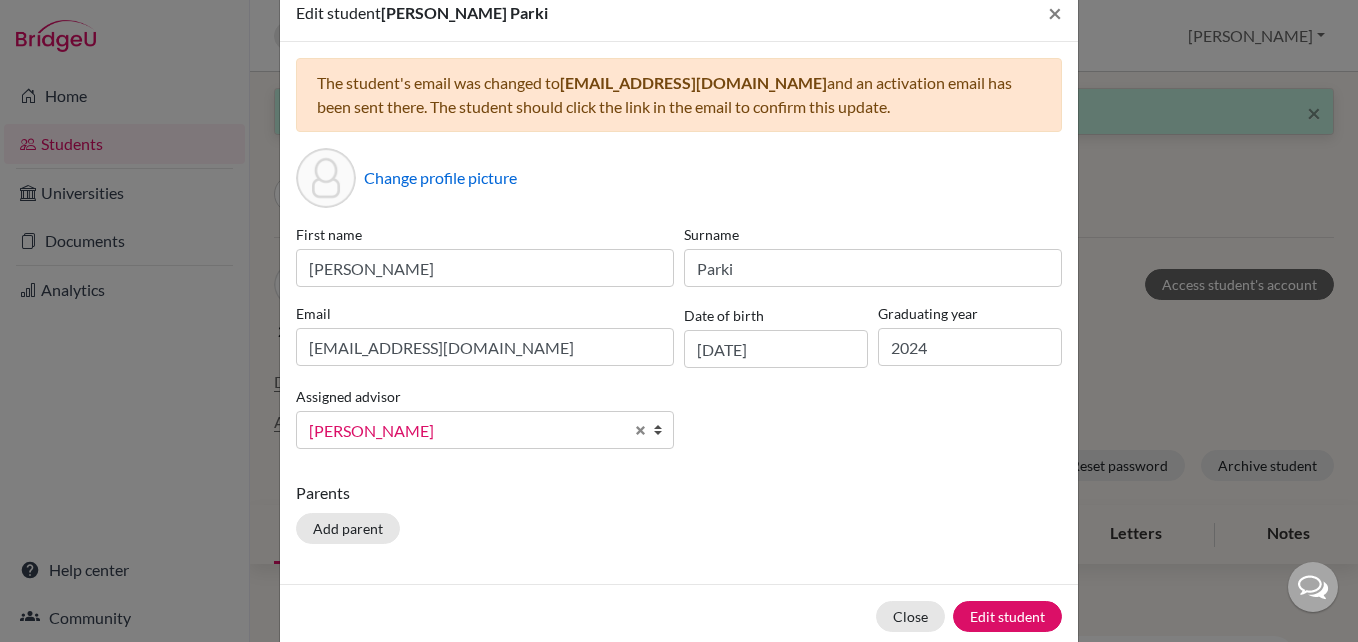 scroll, scrollTop: 79, scrollLeft: 0, axis: vertical 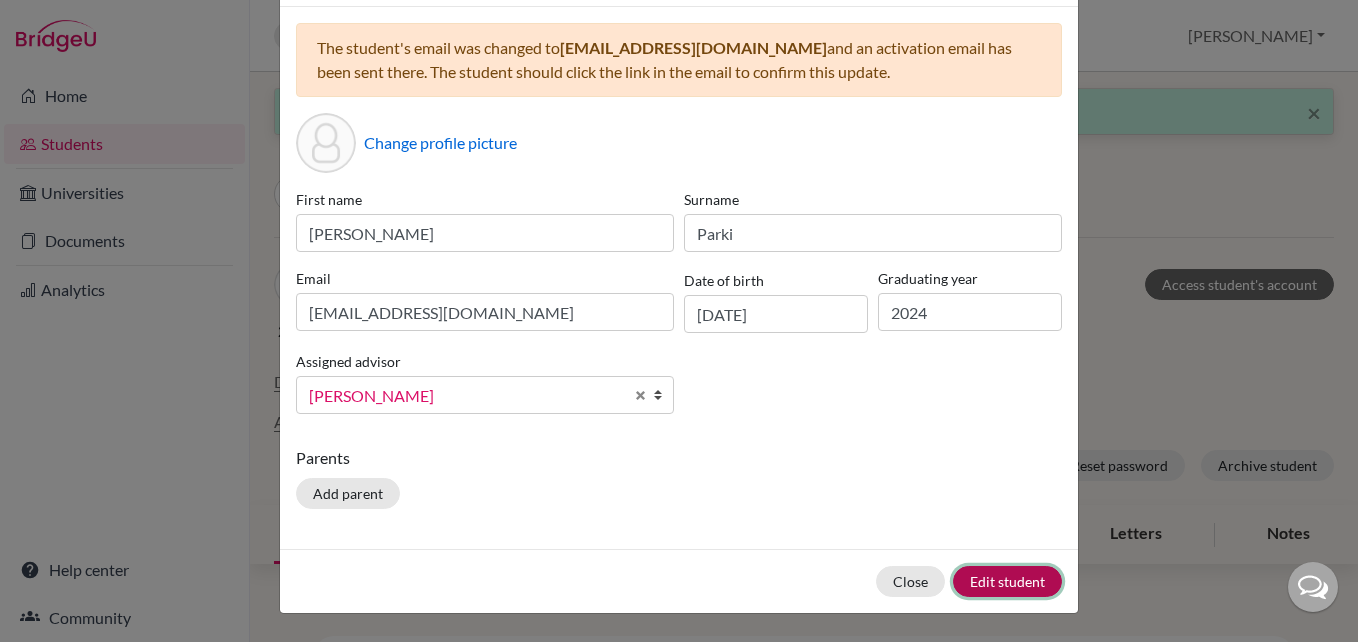 click on "Edit student" at bounding box center (1007, 581) 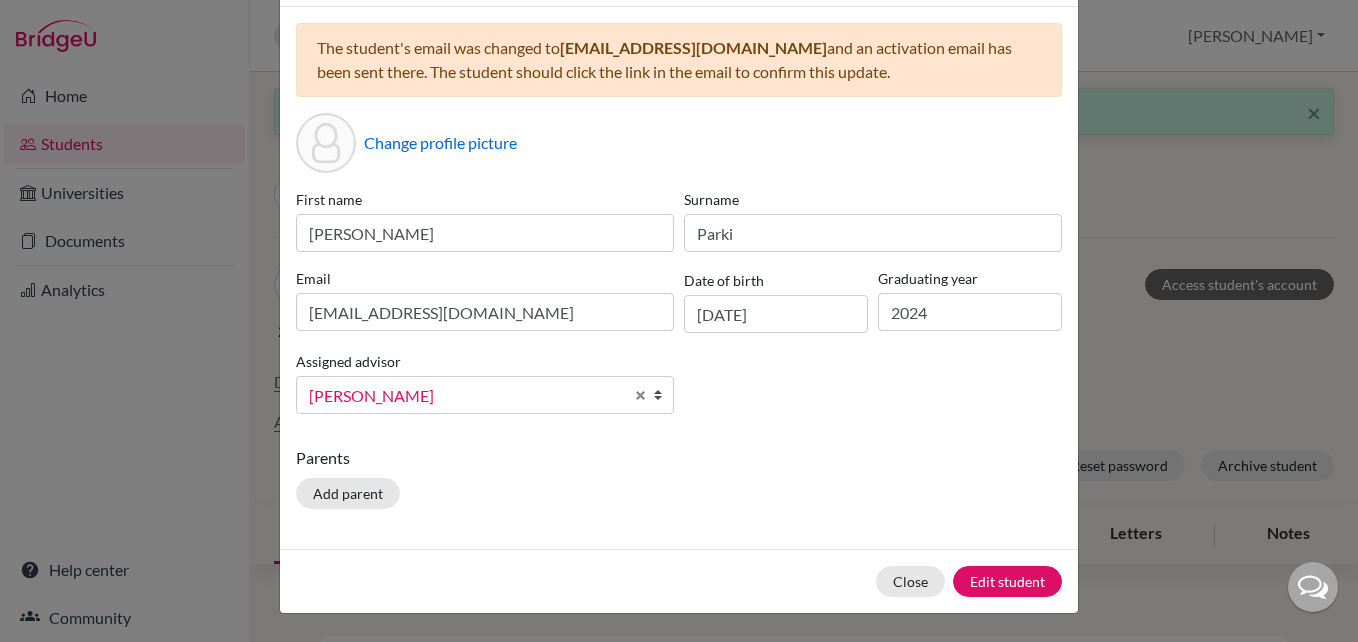 scroll, scrollTop: 0, scrollLeft: 0, axis: both 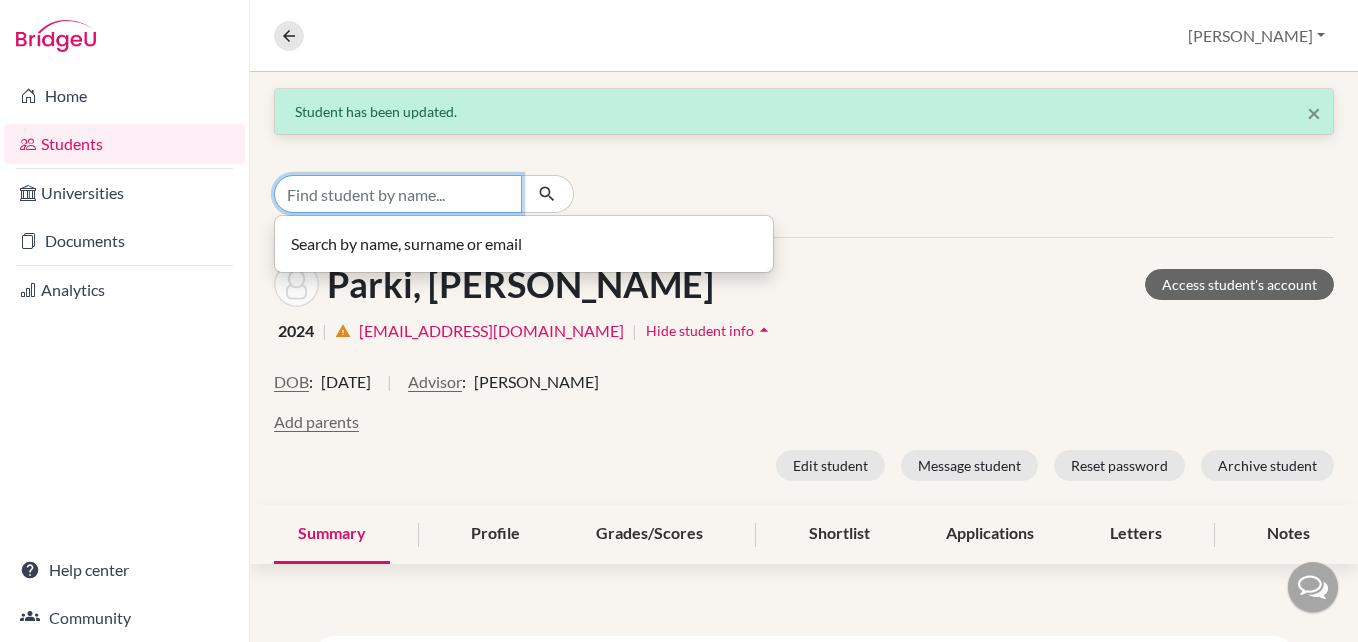 click at bounding box center [398, 194] 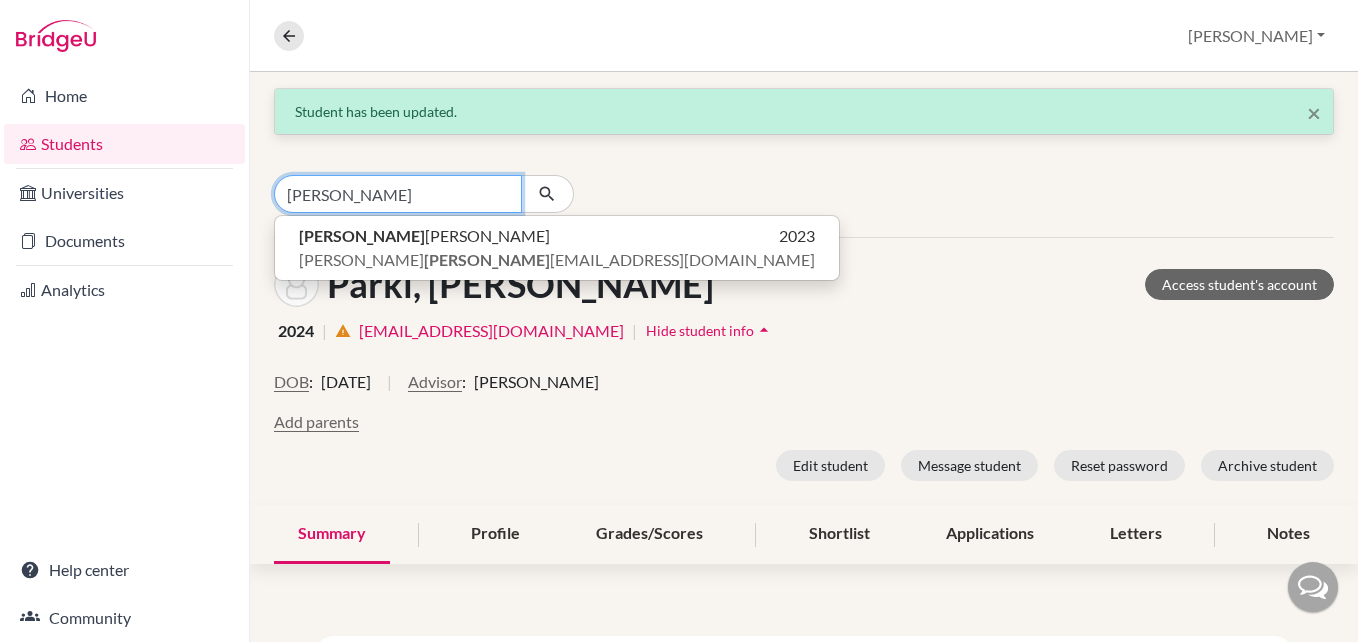 type on "Devaki" 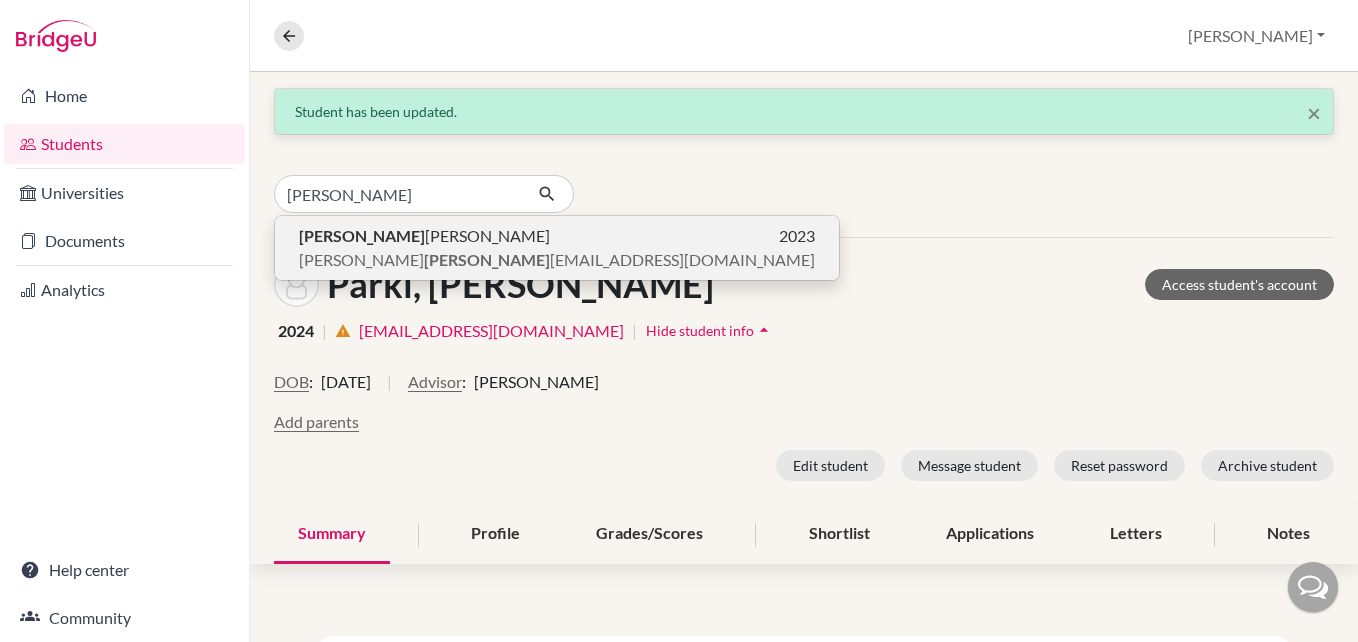 click on "devaki" at bounding box center (487, 259) 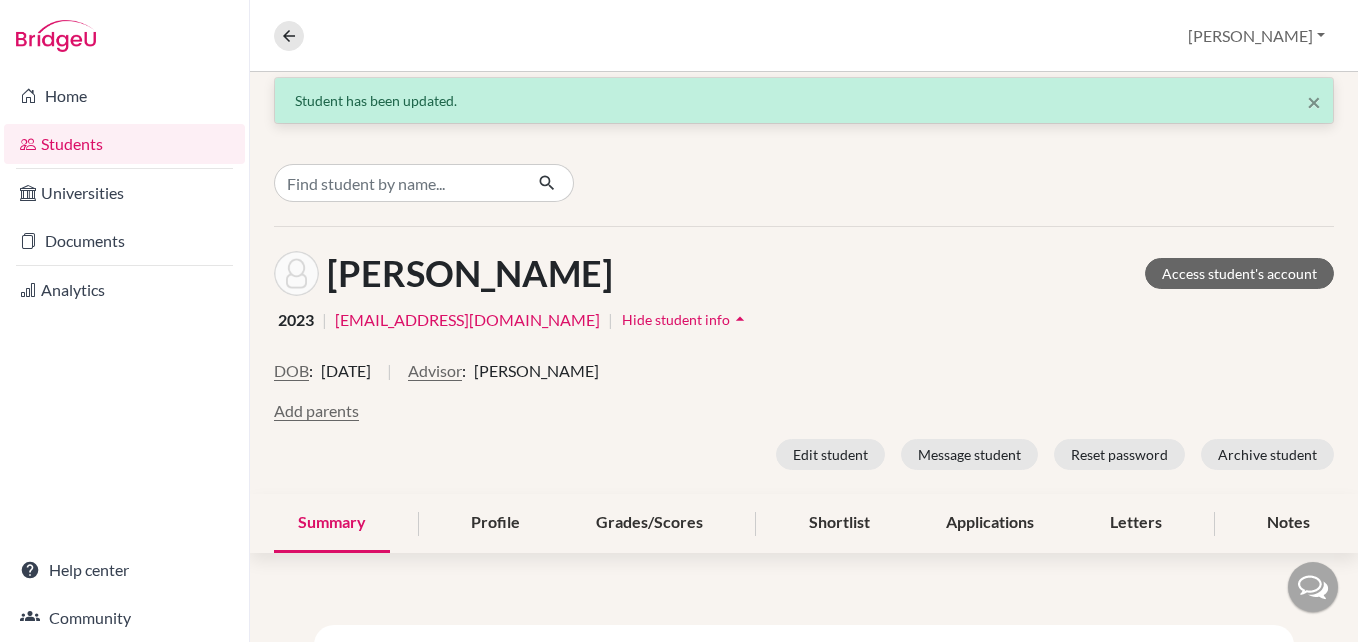 scroll, scrollTop: 0, scrollLeft: 0, axis: both 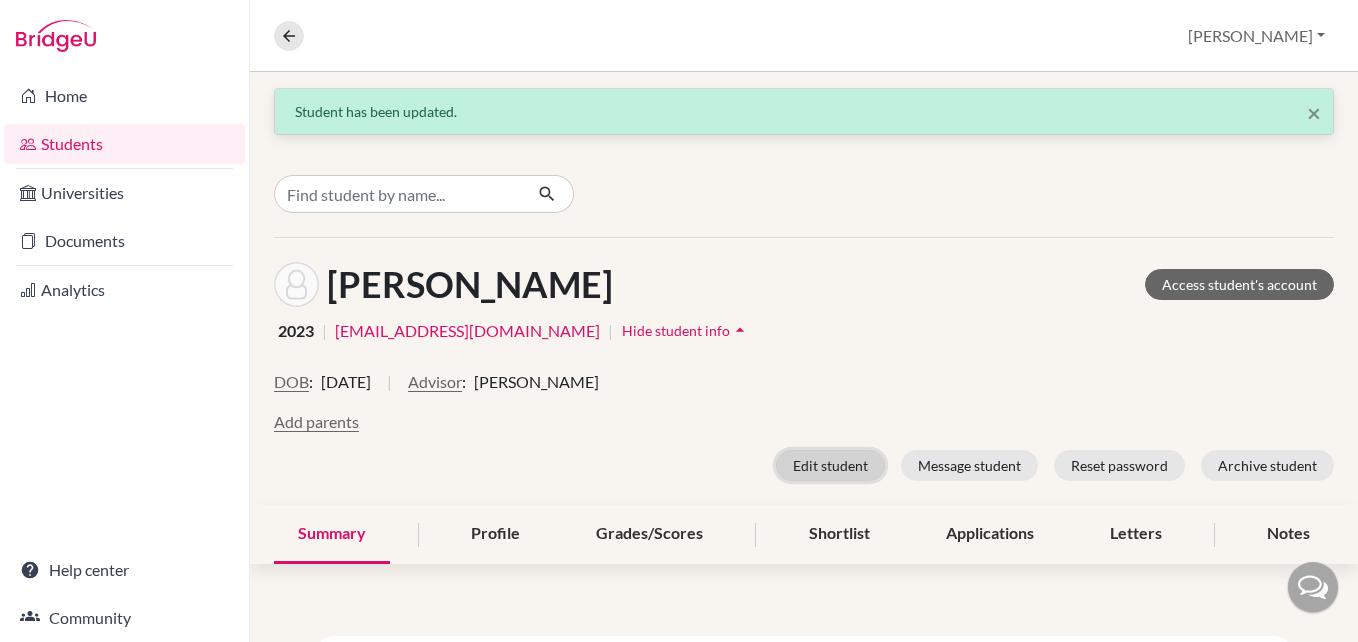 click on "Edit student" at bounding box center (830, 465) 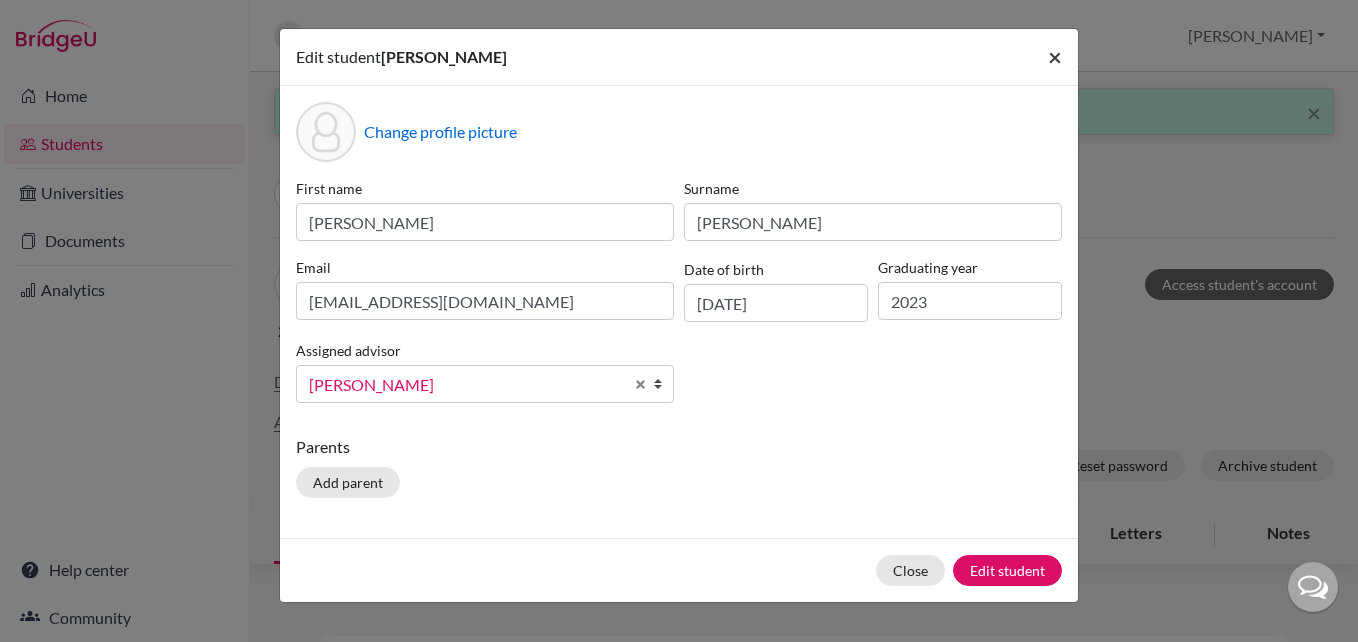click on "×" at bounding box center [1055, 56] 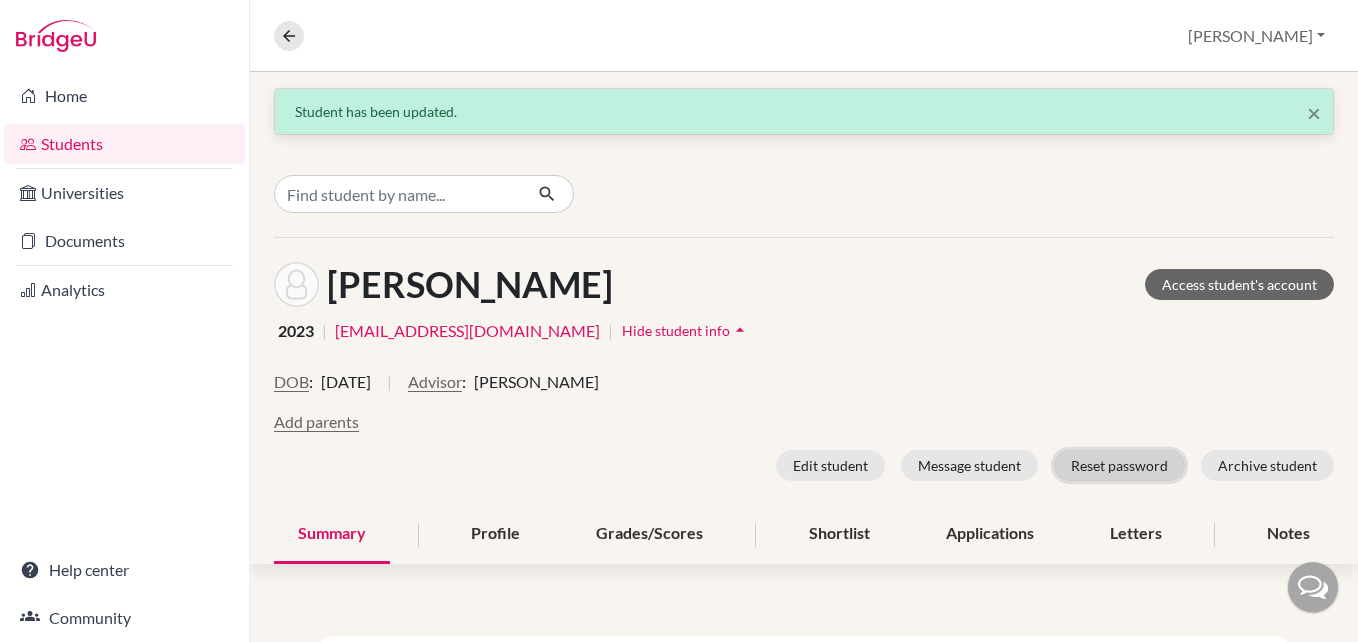 click on "Reset password" 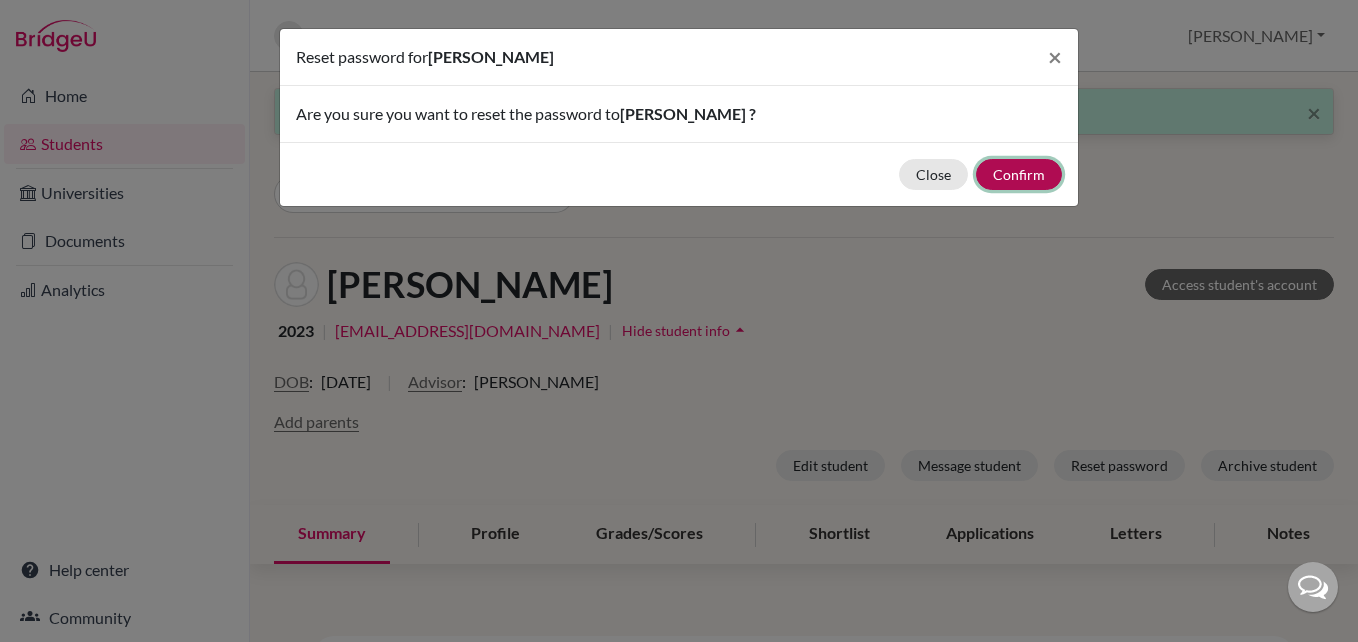 click on "Confirm" at bounding box center [1019, 174] 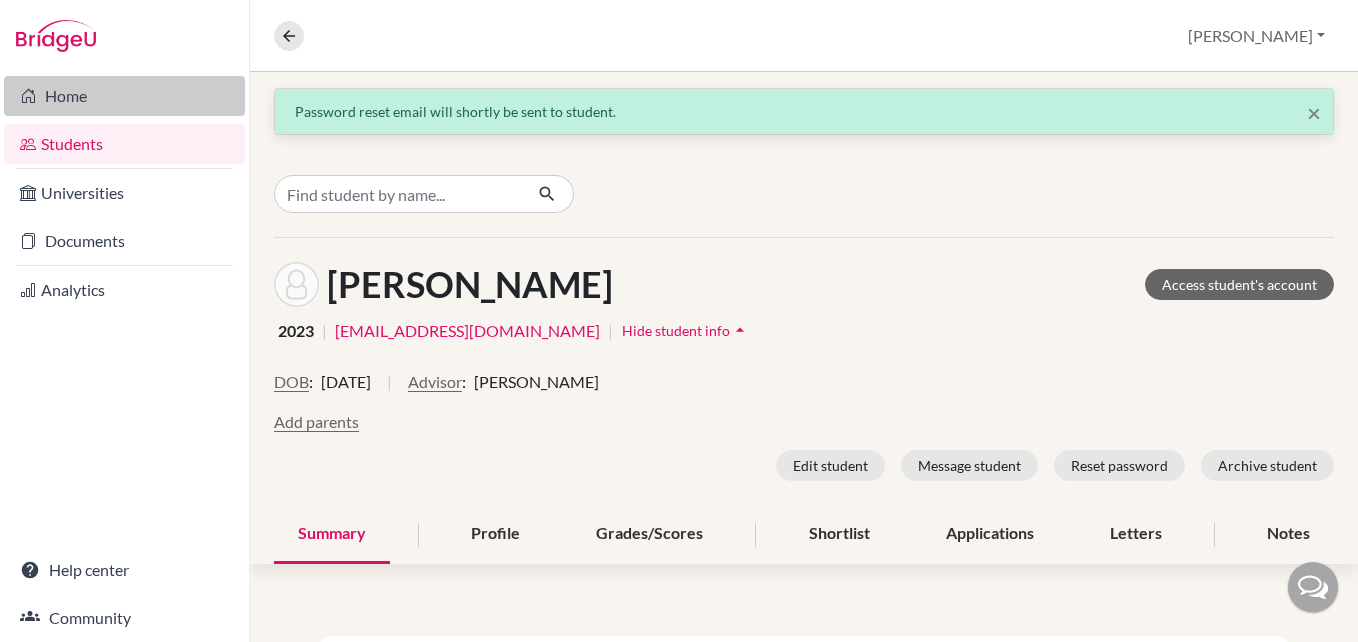 click on "Home" at bounding box center (124, 96) 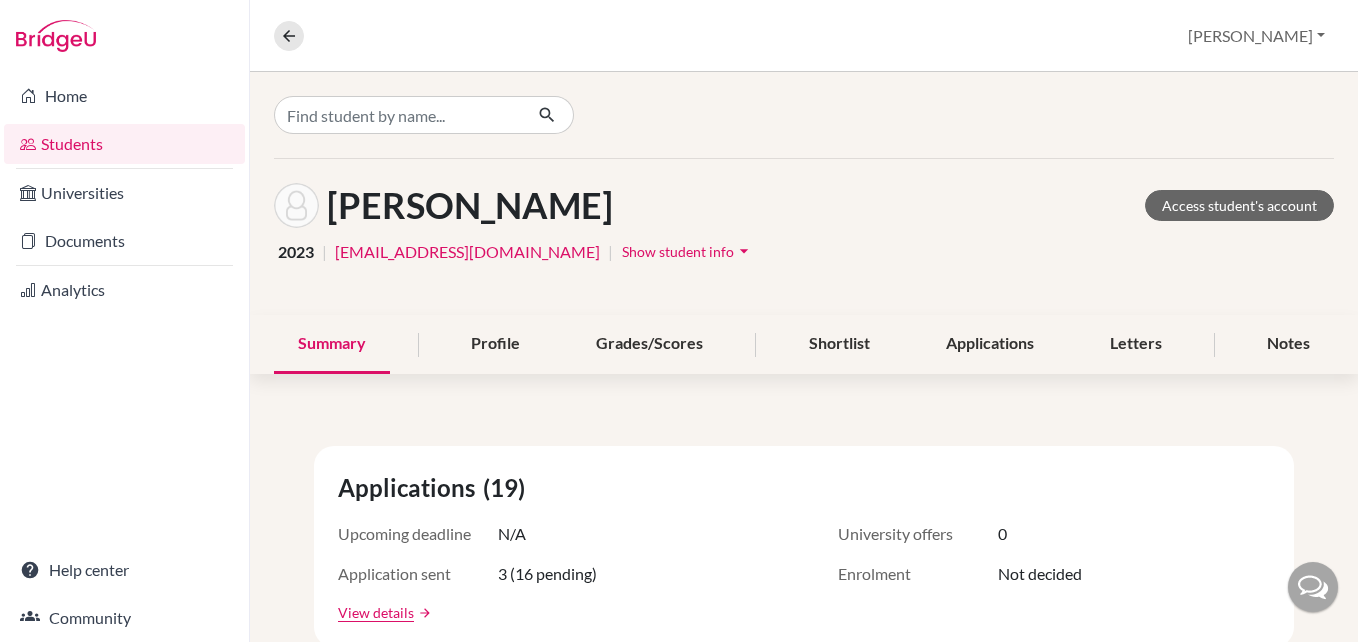 scroll, scrollTop: 0, scrollLeft: 0, axis: both 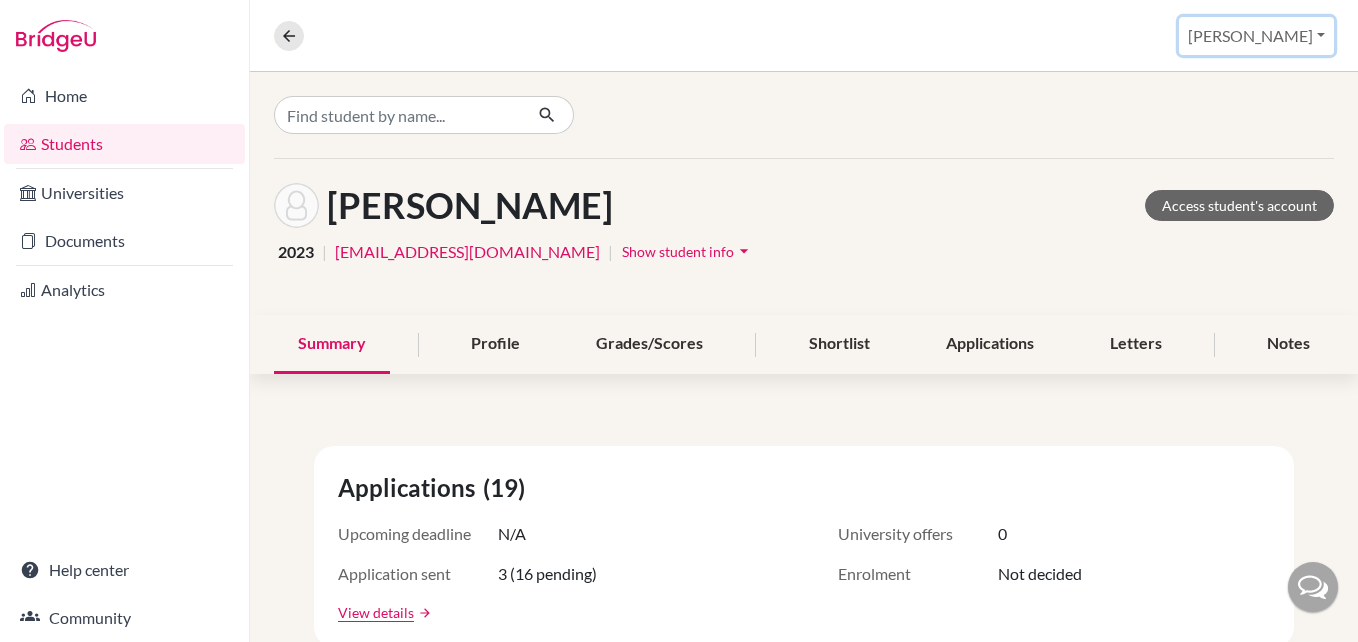 click on "[PERSON_NAME]" at bounding box center (1256, 36) 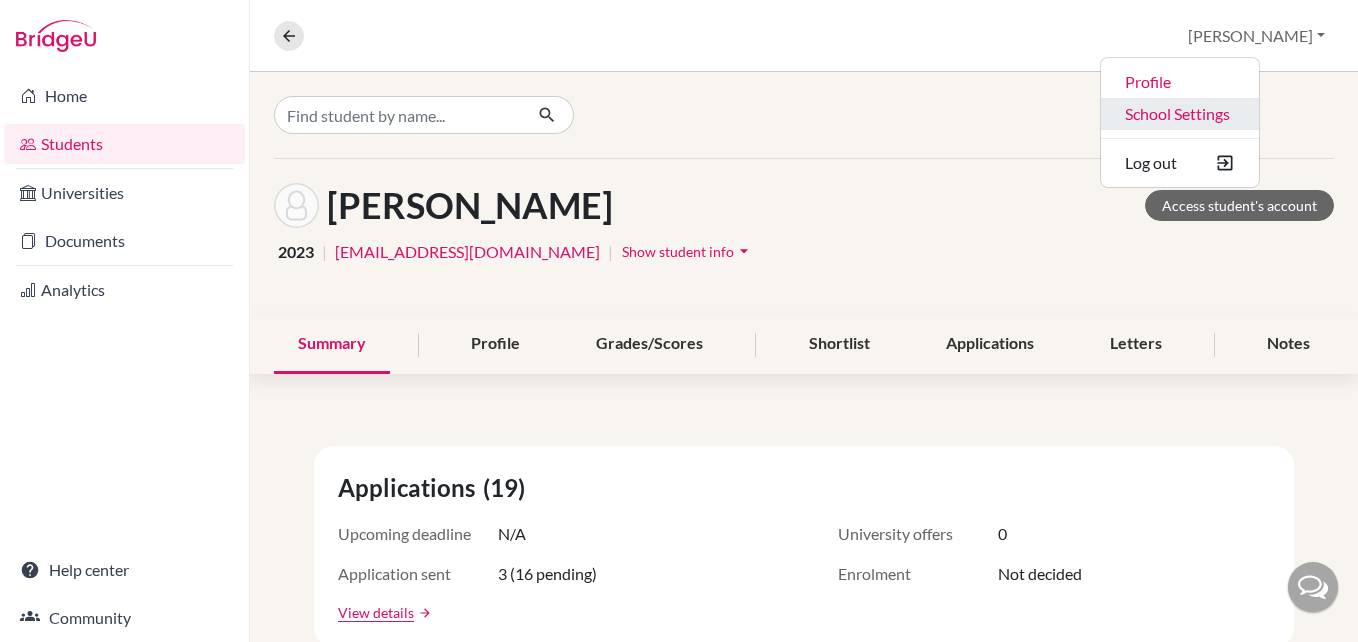click on "School Settings" at bounding box center [1180, 114] 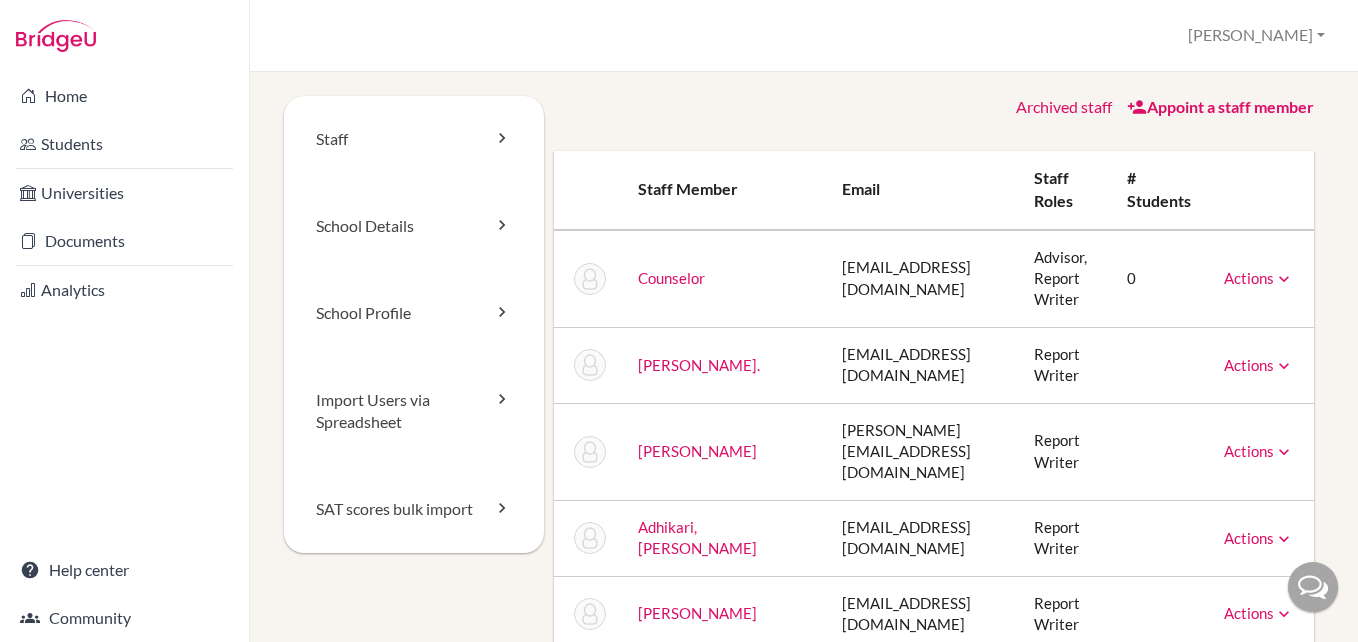 scroll, scrollTop: 0, scrollLeft: 0, axis: both 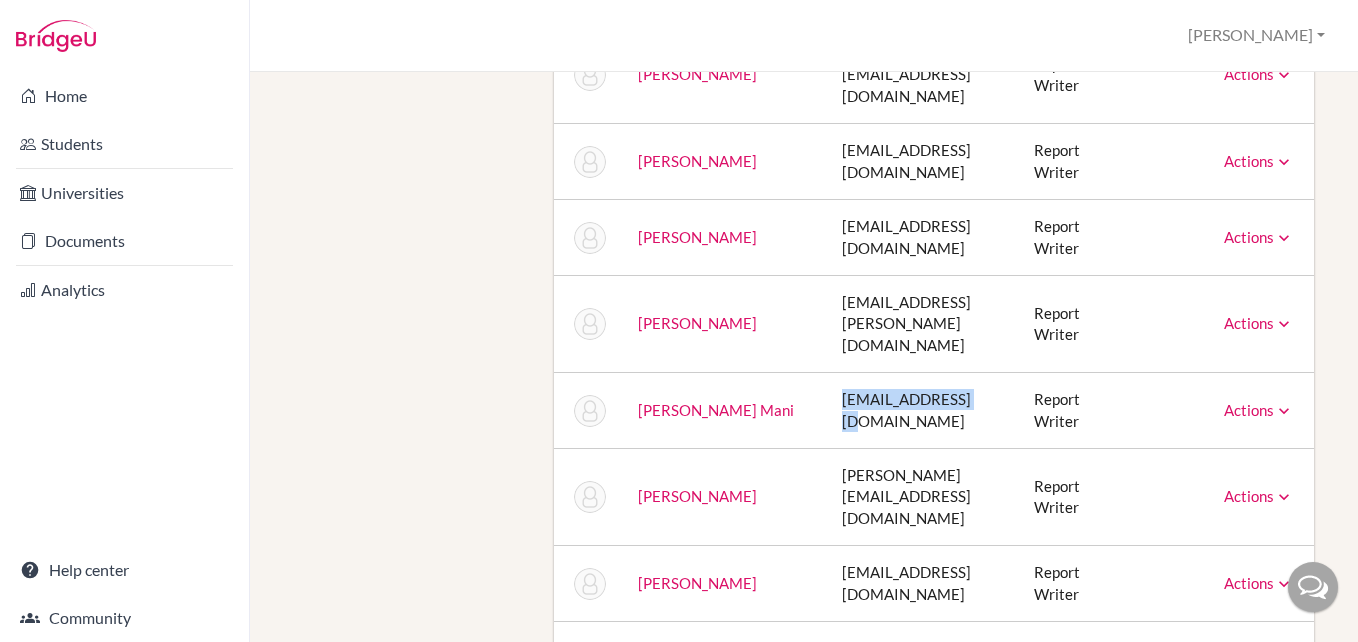 drag, startPoint x: 761, startPoint y: 302, endPoint x: 885, endPoint y: 307, distance: 124.10077 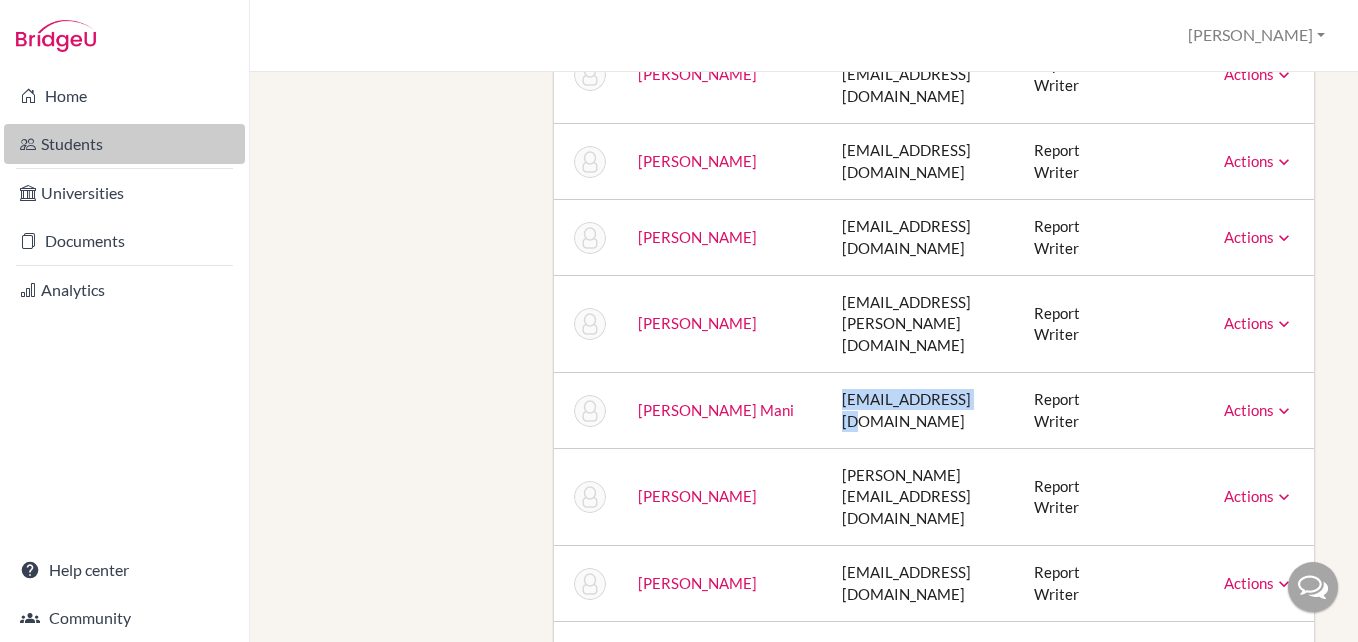 click on "Students" at bounding box center (124, 144) 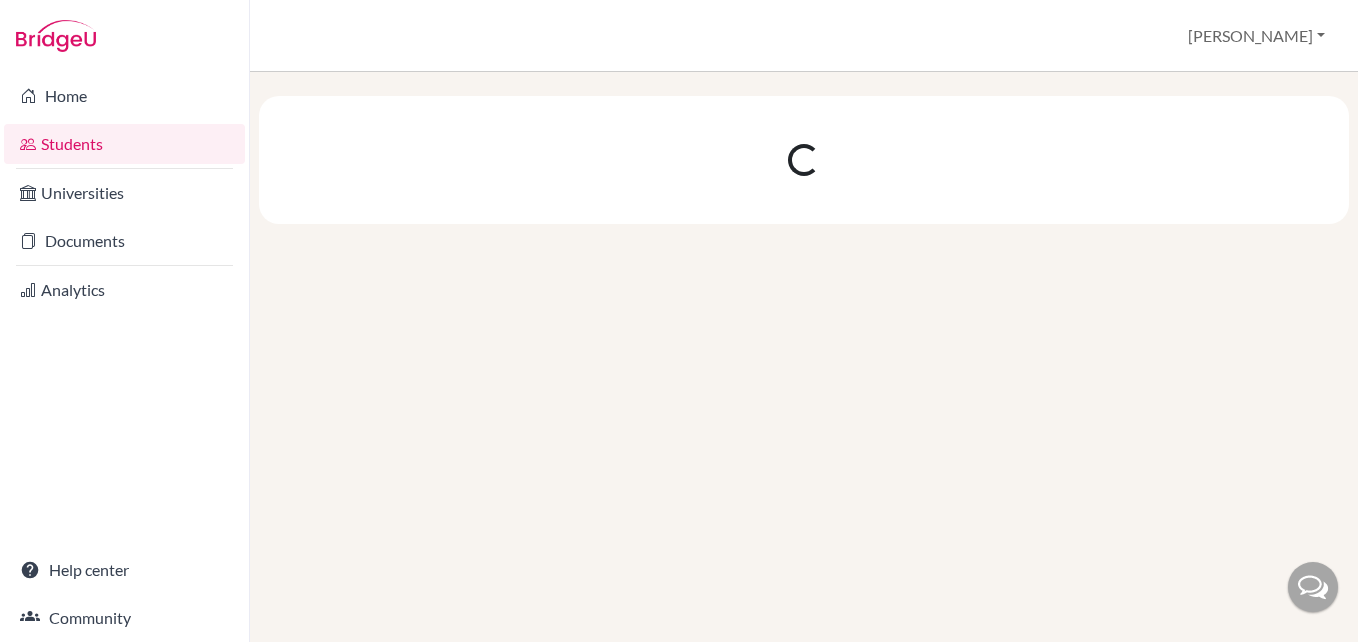 scroll, scrollTop: 0, scrollLeft: 0, axis: both 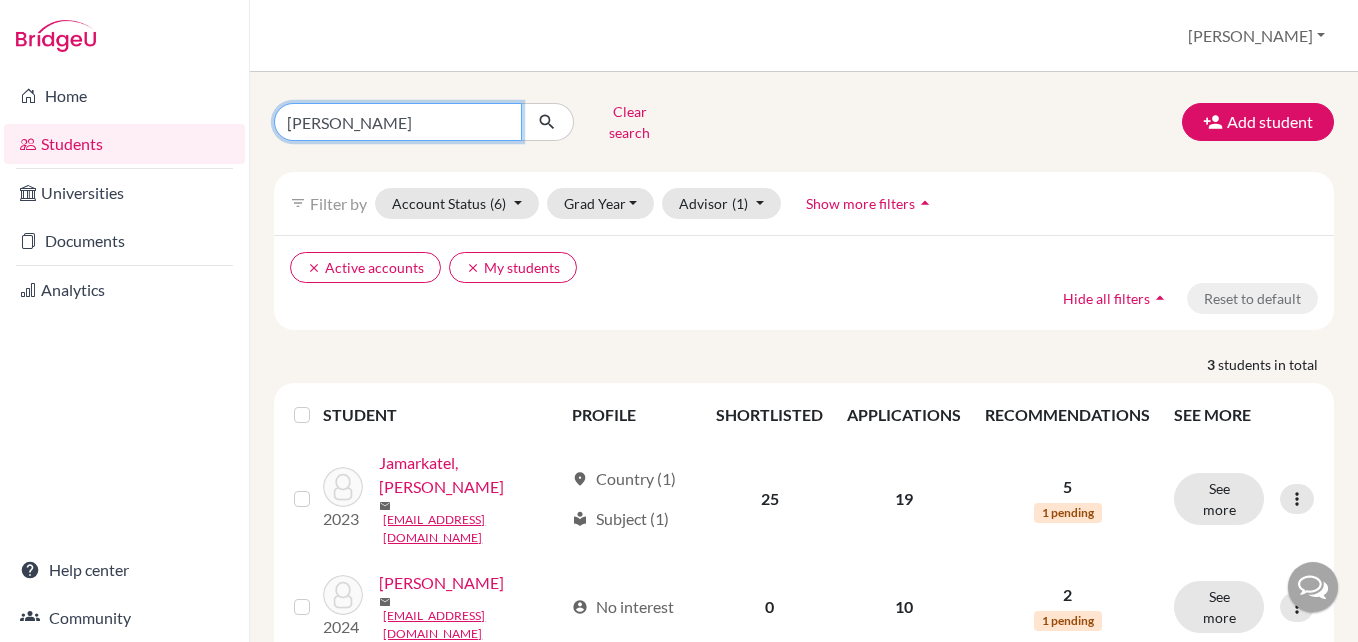click on "[PERSON_NAME]" at bounding box center (398, 122) 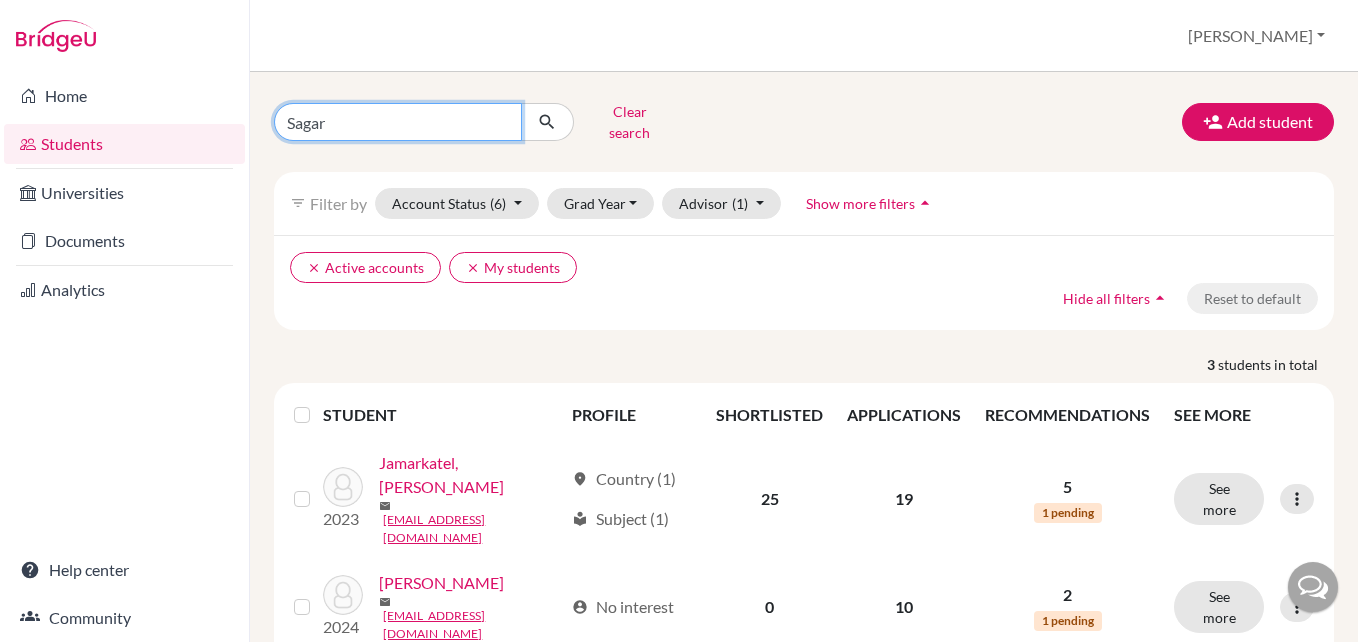 type on "Sagar" 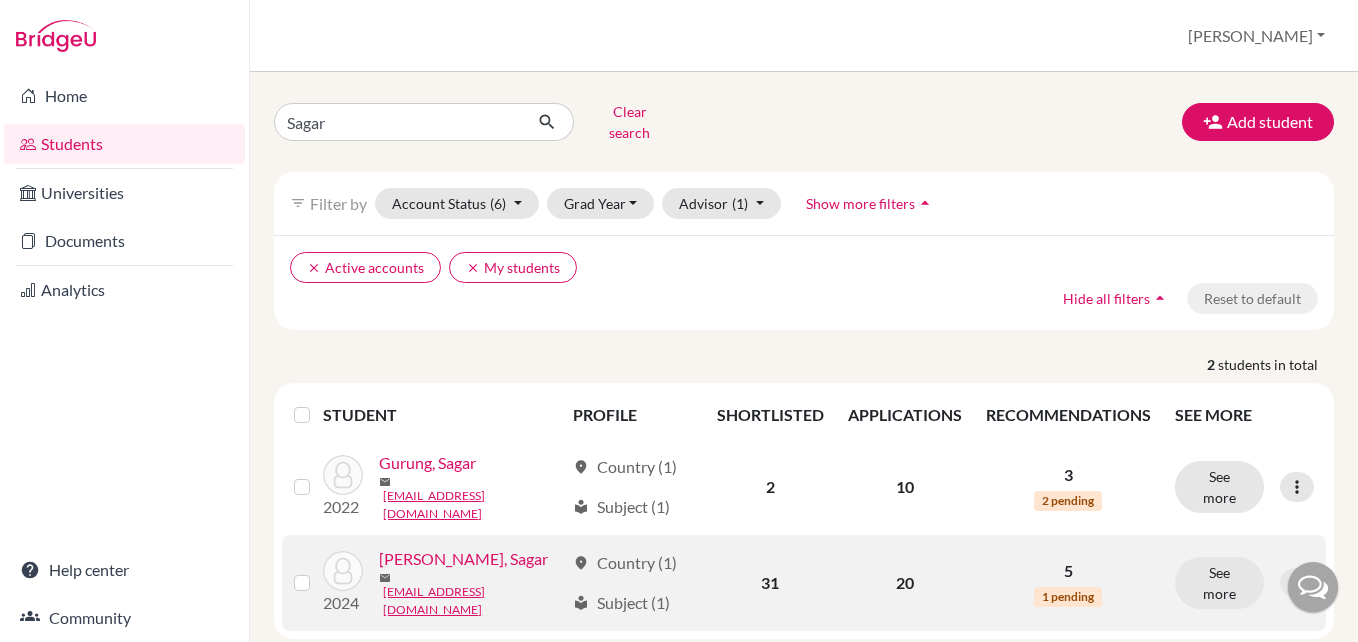 click on "[PERSON_NAME], Sagar" at bounding box center [463, 559] 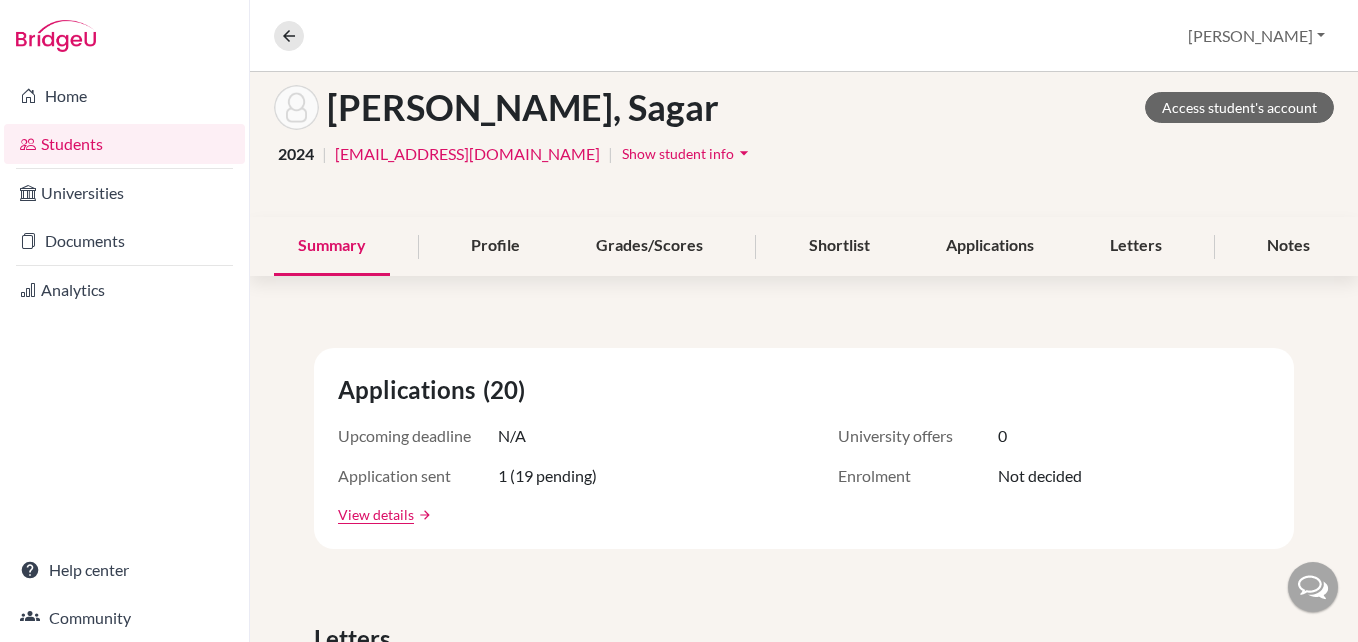 scroll, scrollTop: 0, scrollLeft: 0, axis: both 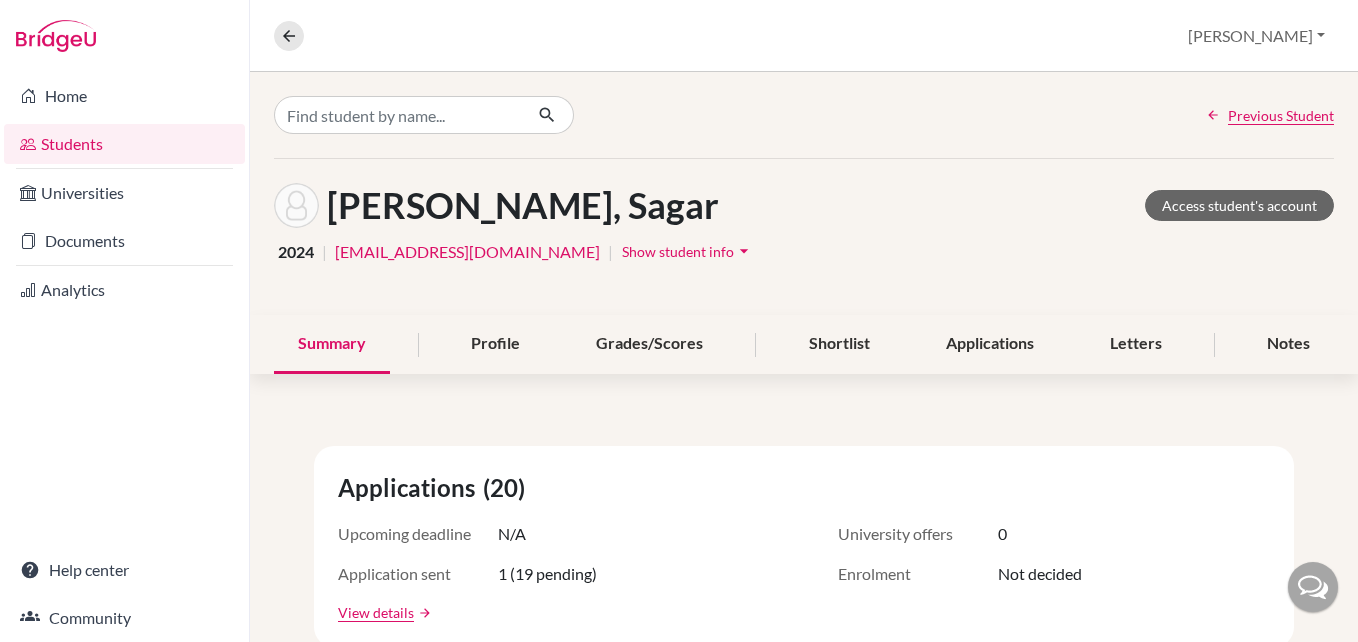 click on "Show student info" at bounding box center (678, 251) 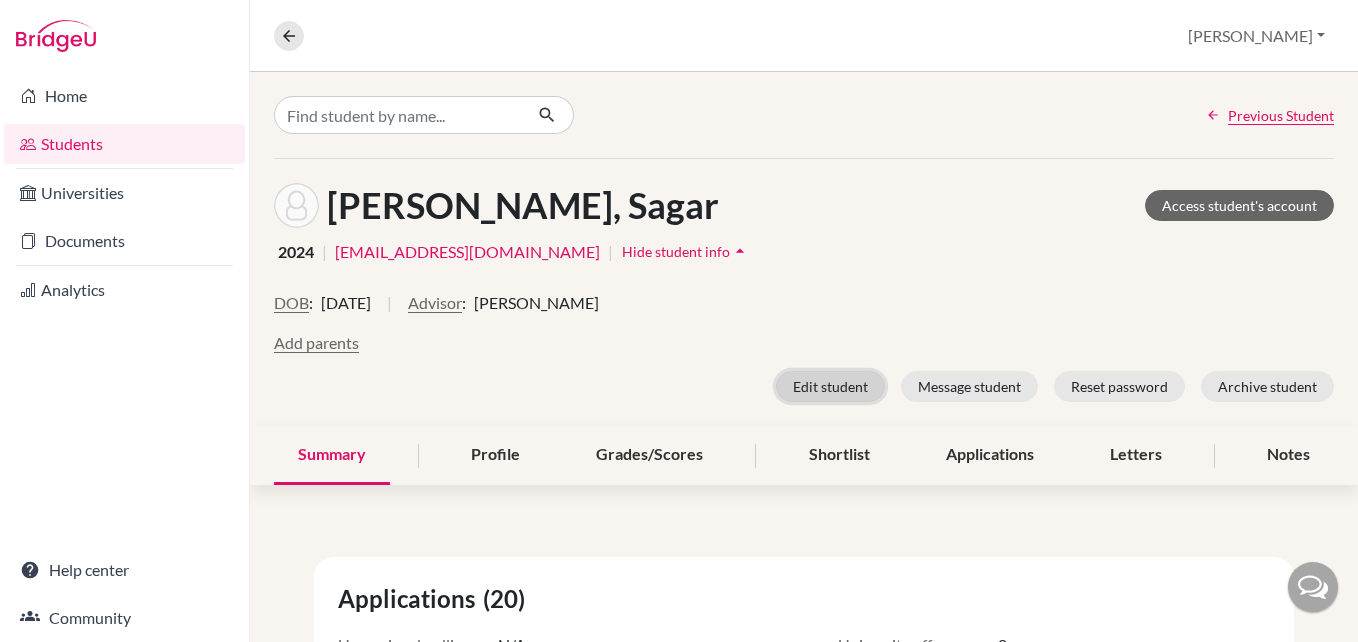 click on "Edit student" at bounding box center (830, 386) 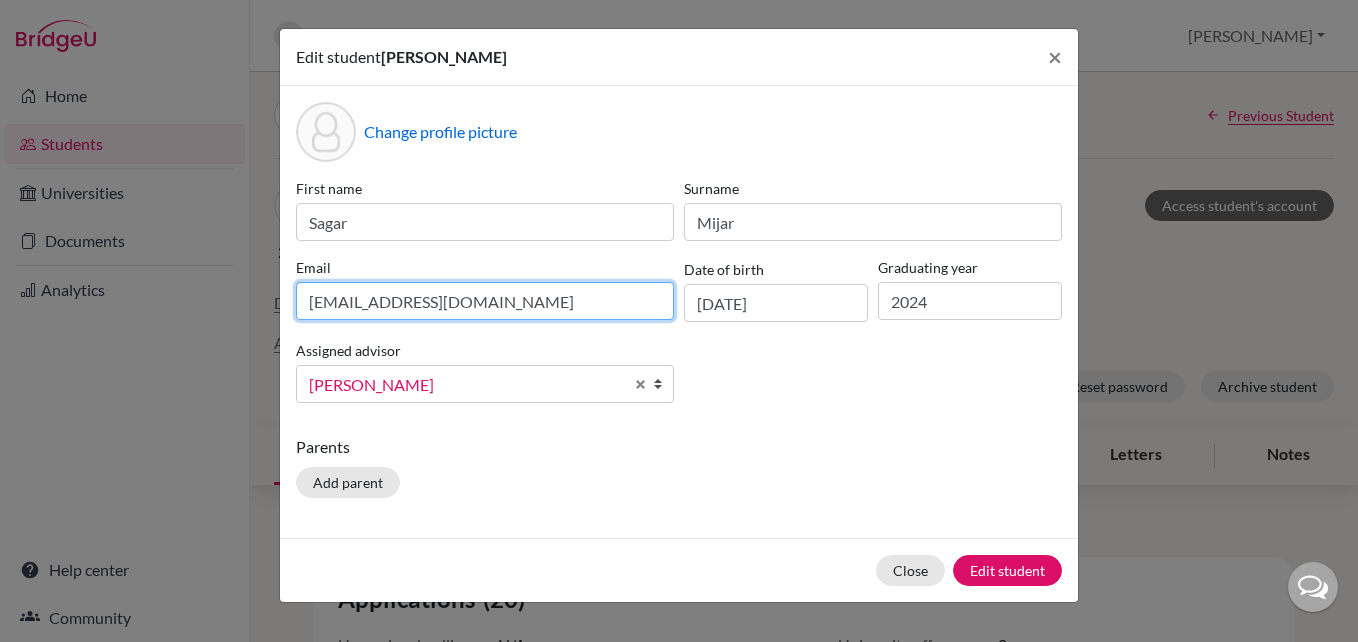 click on "[EMAIL_ADDRESS][DOMAIN_NAME]" at bounding box center [485, 301] 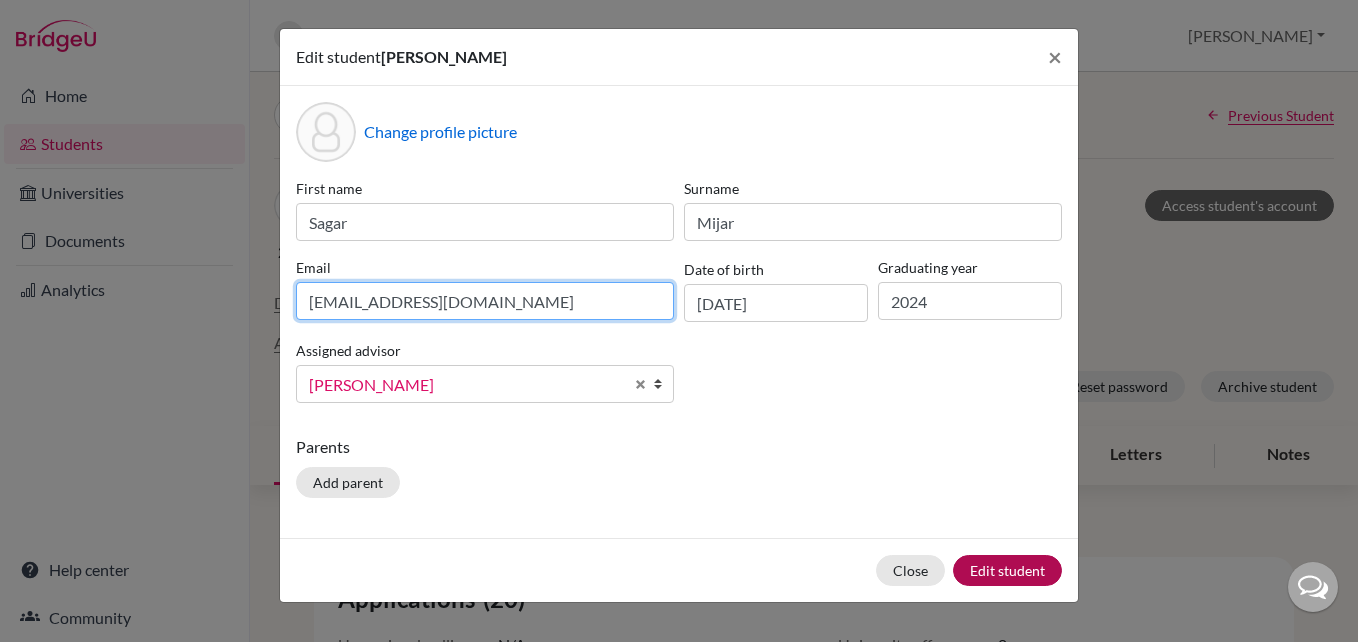 type on "[EMAIL_ADDRESS][DOMAIN_NAME]" 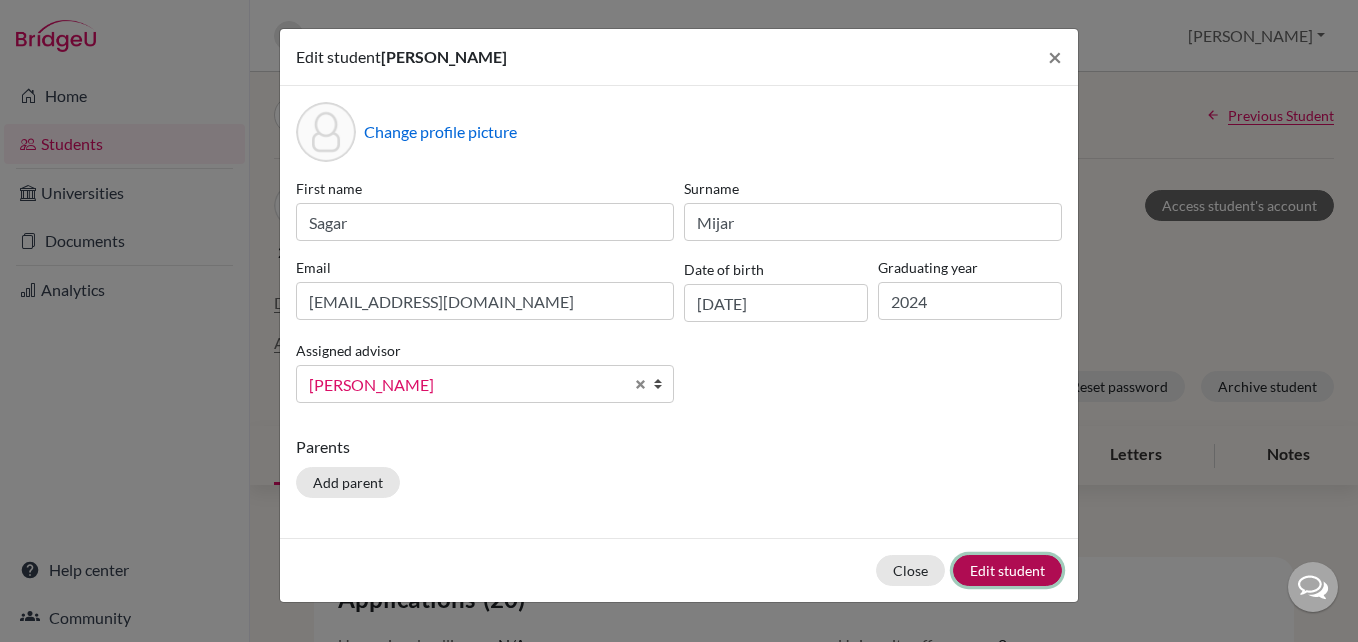 click on "Edit student" at bounding box center [1007, 570] 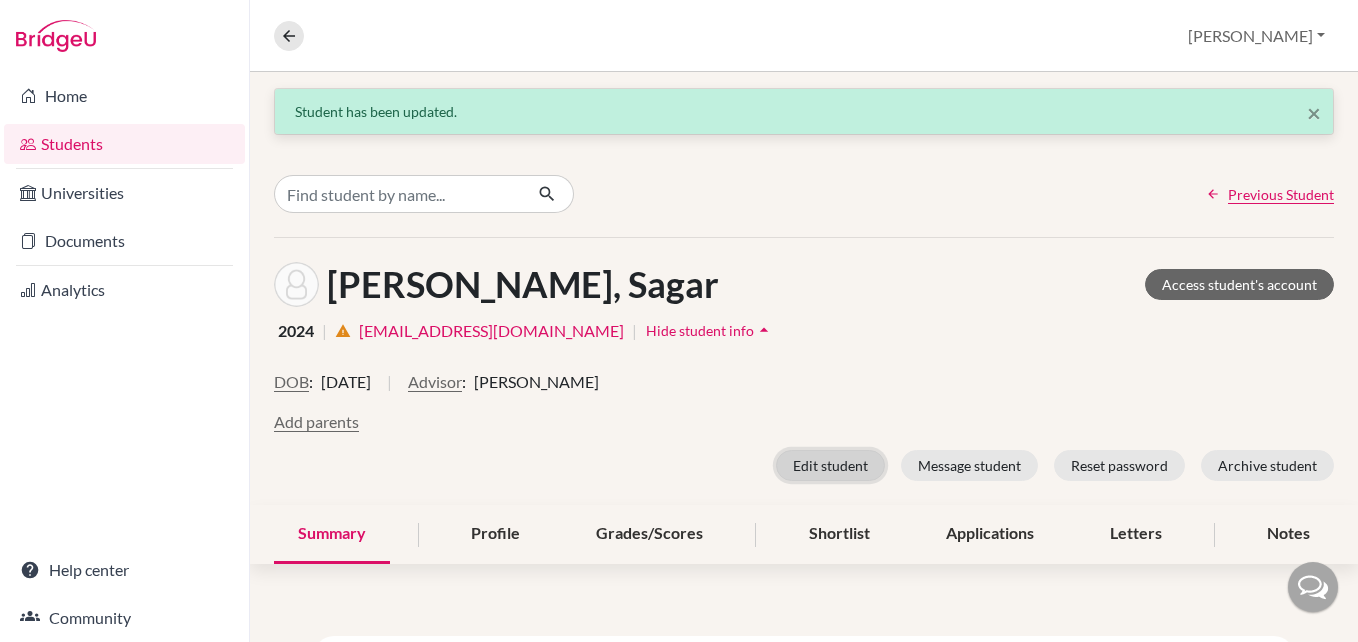 click on "Edit student" at bounding box center [830, 465] 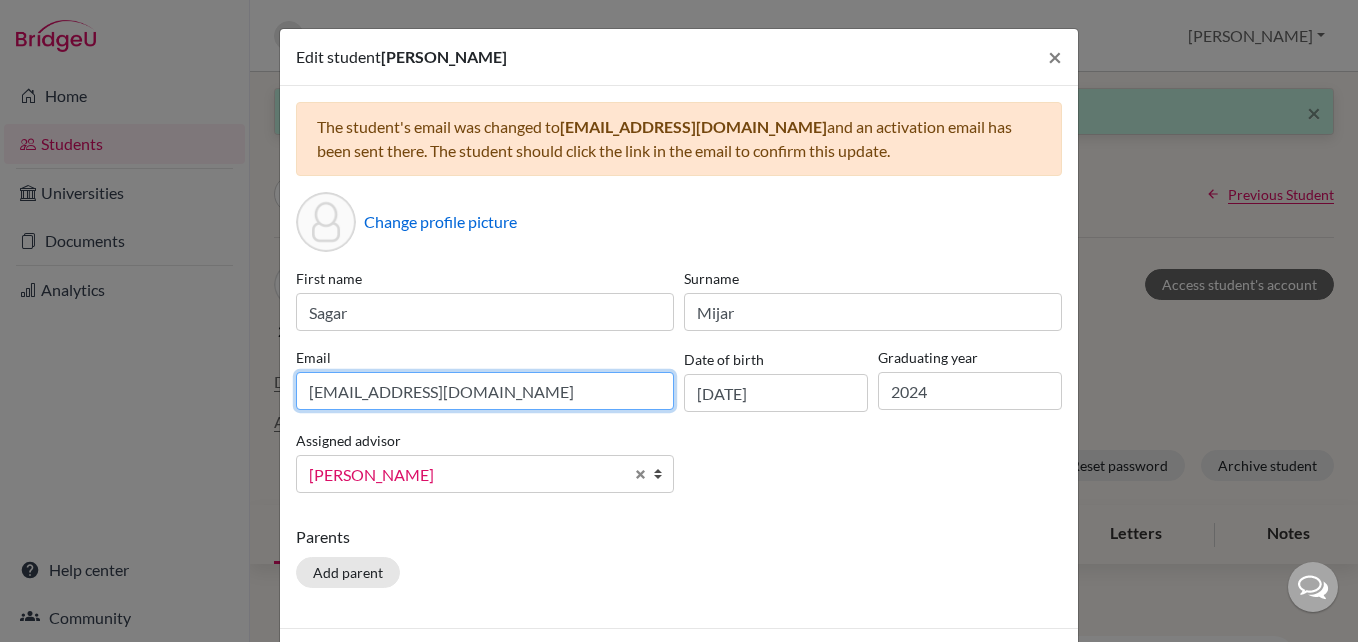 click on "[EMAIL_ADDRESS][DOMAIN_NAME]" at bounding box center (485, 391) 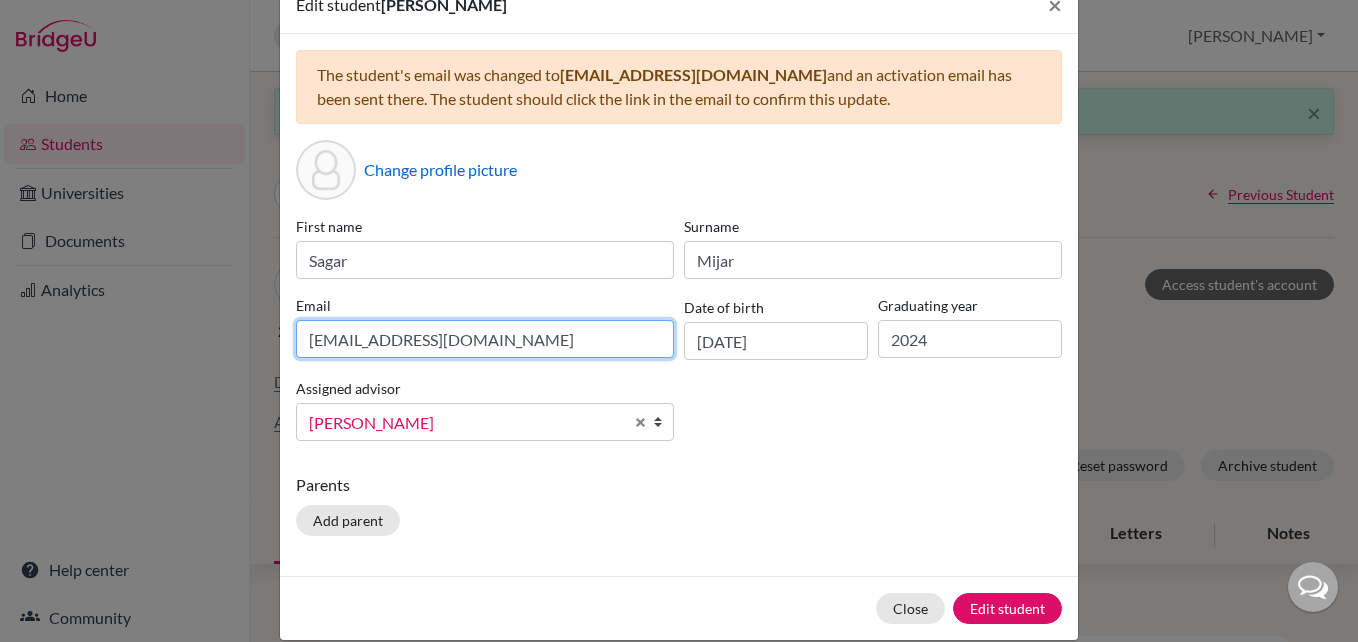 scroll, scrollTop: 79, scrollLeft: 0, axis: vertical 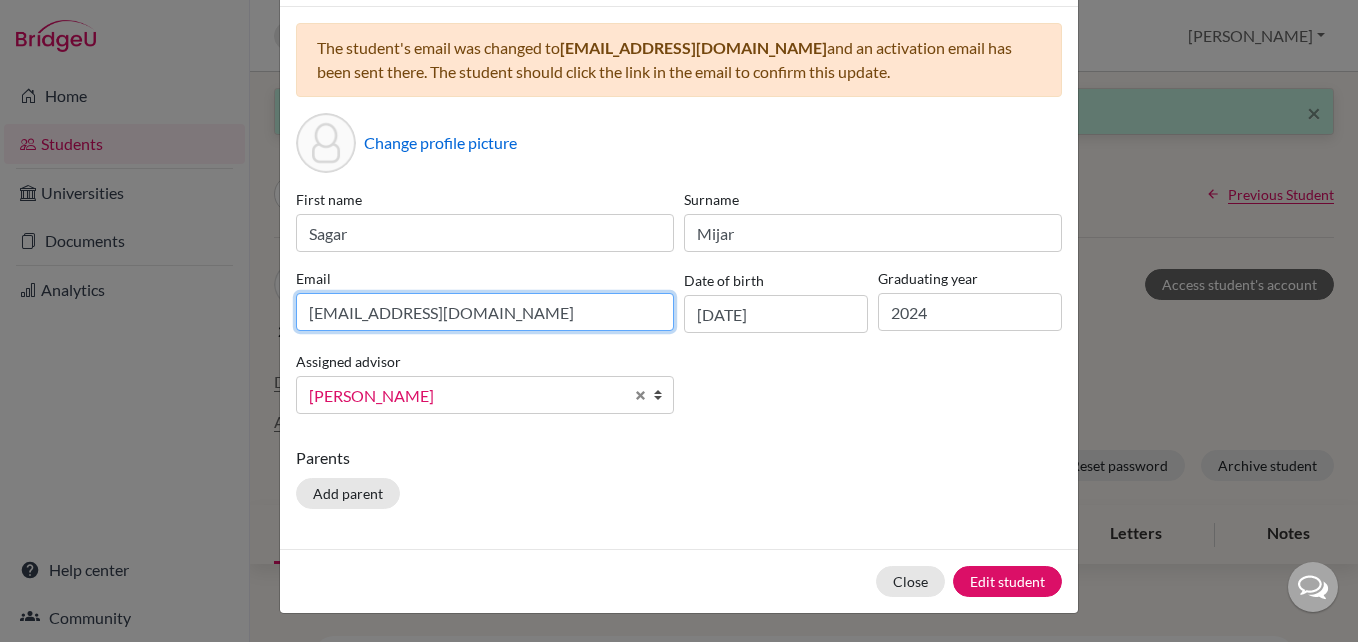 type on "[EMAIL_ADDRESS][DOMAIN_NAME]" 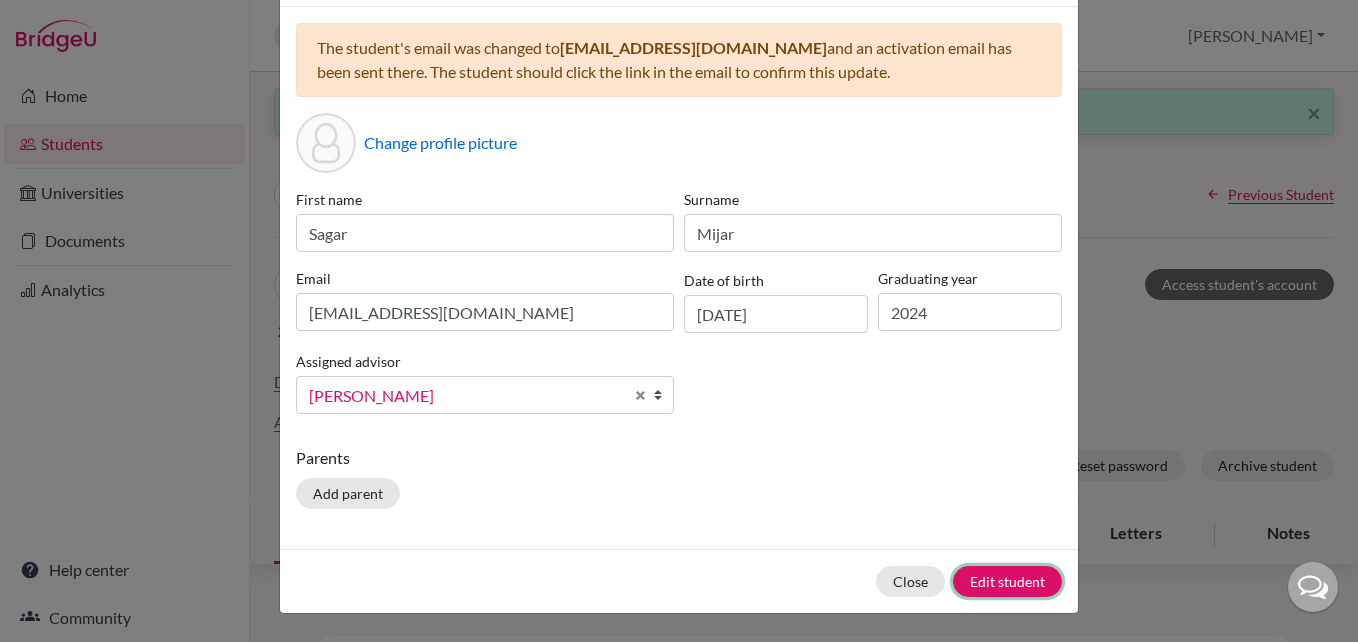 click on "Edit student" at bounding box center (1007, 581) 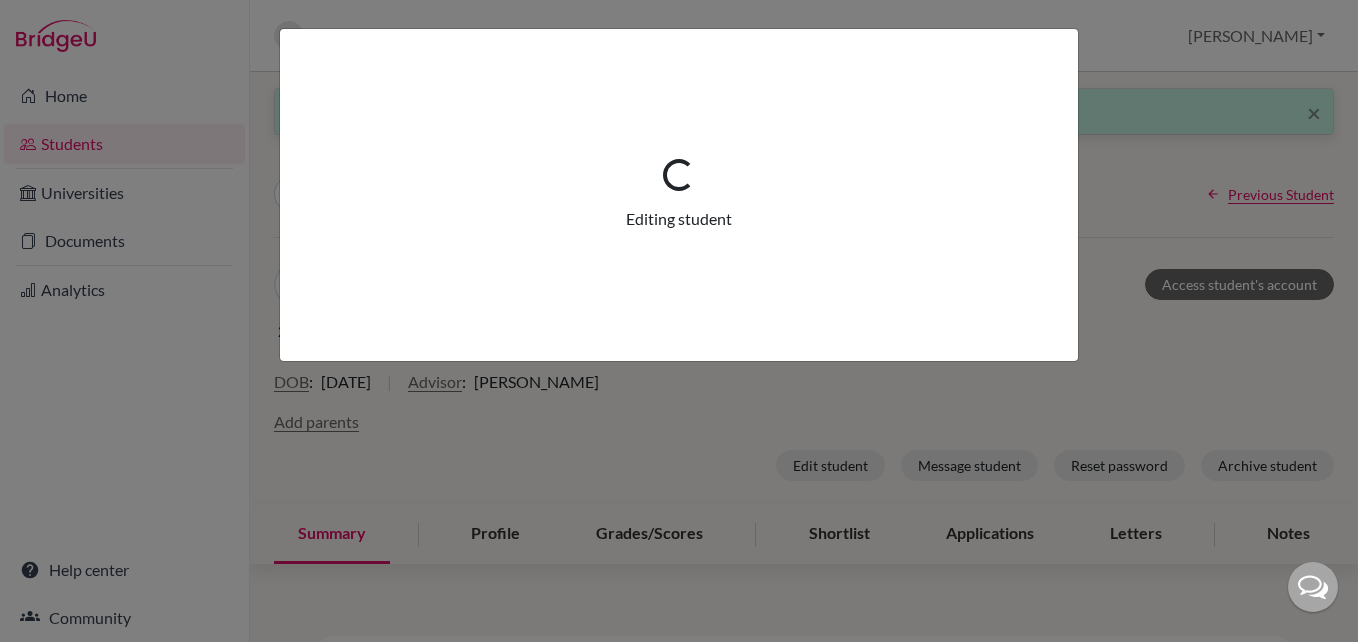 scroll, scrollTop: 0, scrollLeft: 0, axis: both 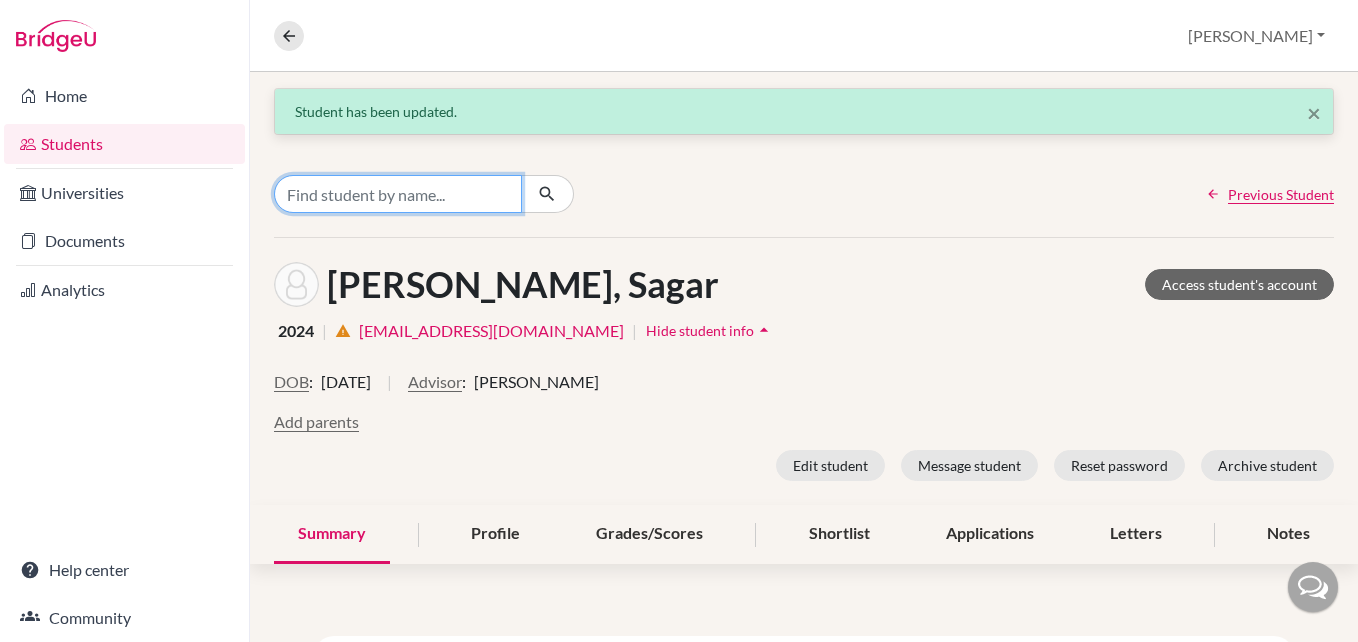 click at bounding box center (398, 194) 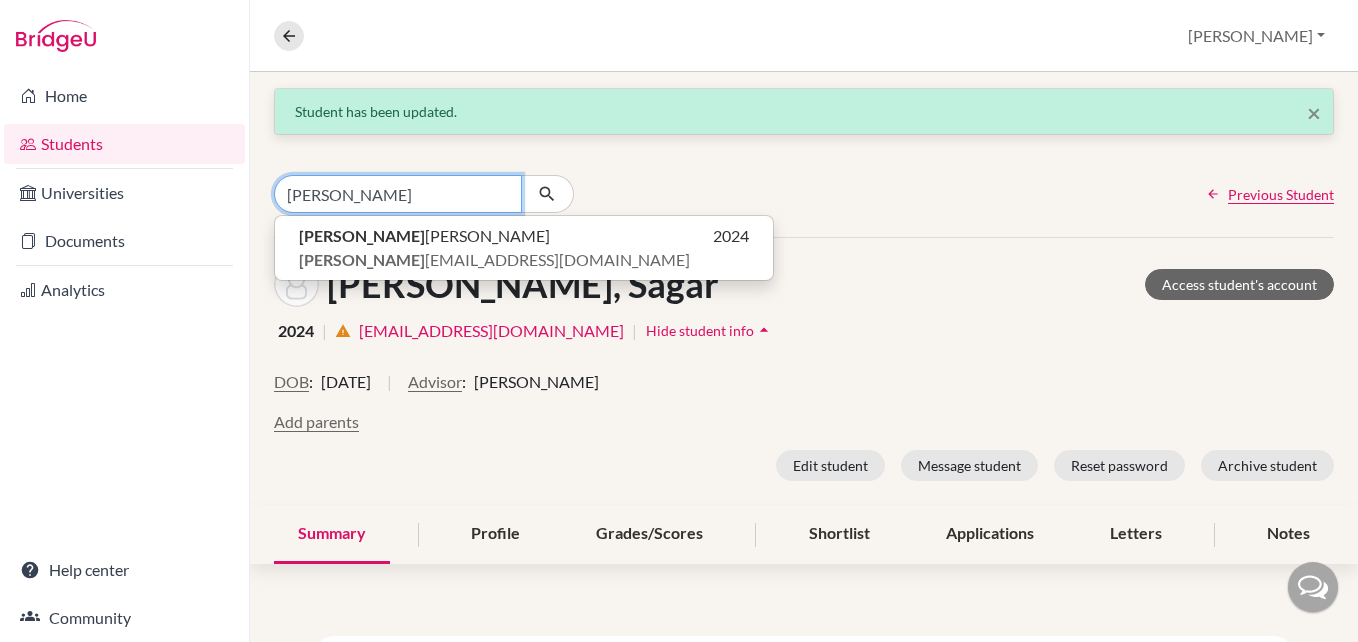 type on "[PERSON_NAME]" 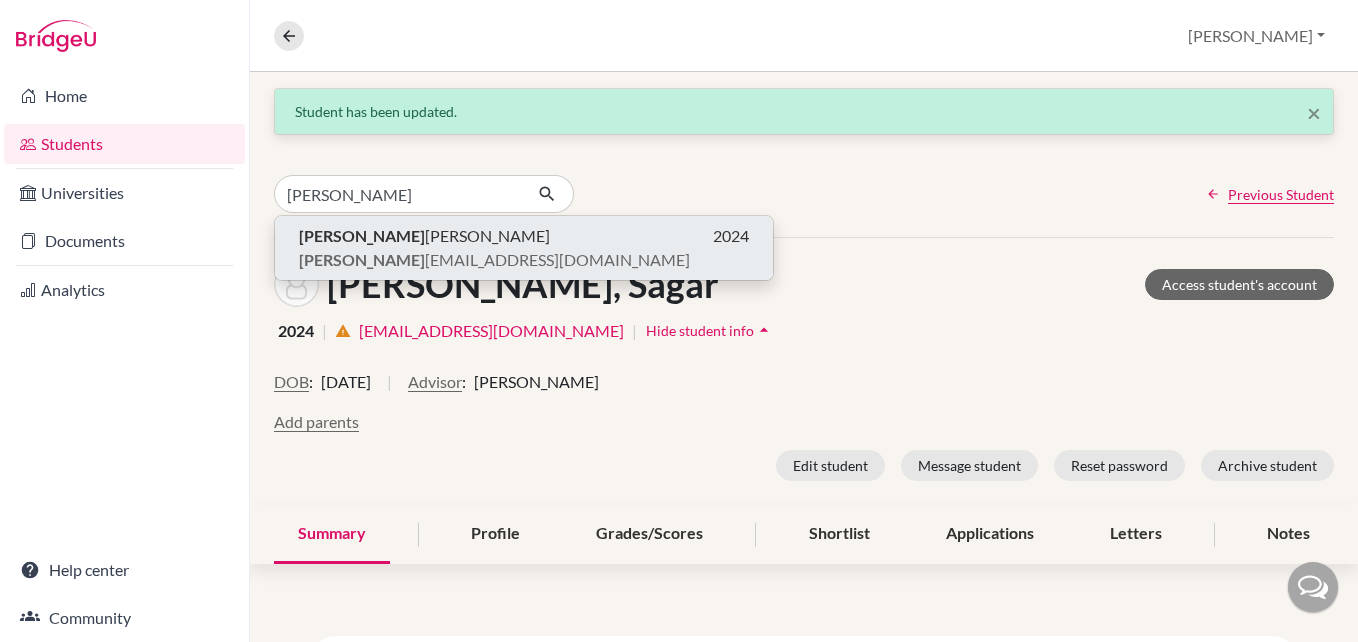 click on "[PERSON_NAME]" at bounding box center [424, 236] 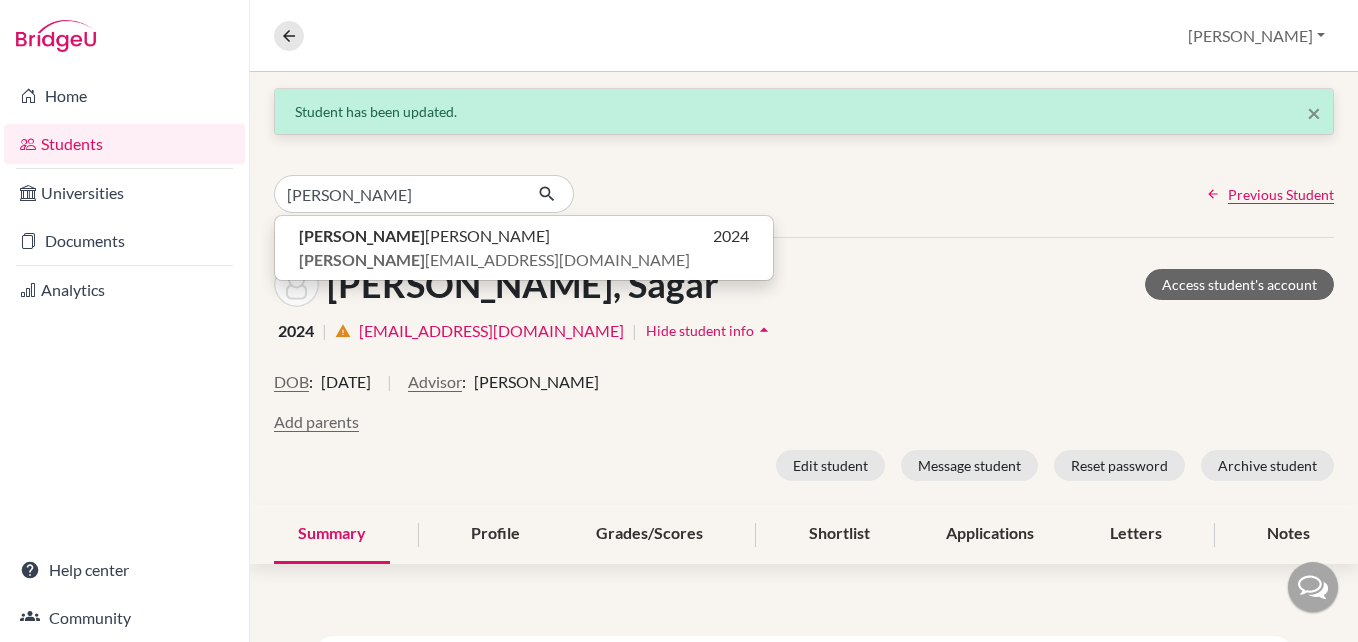type 